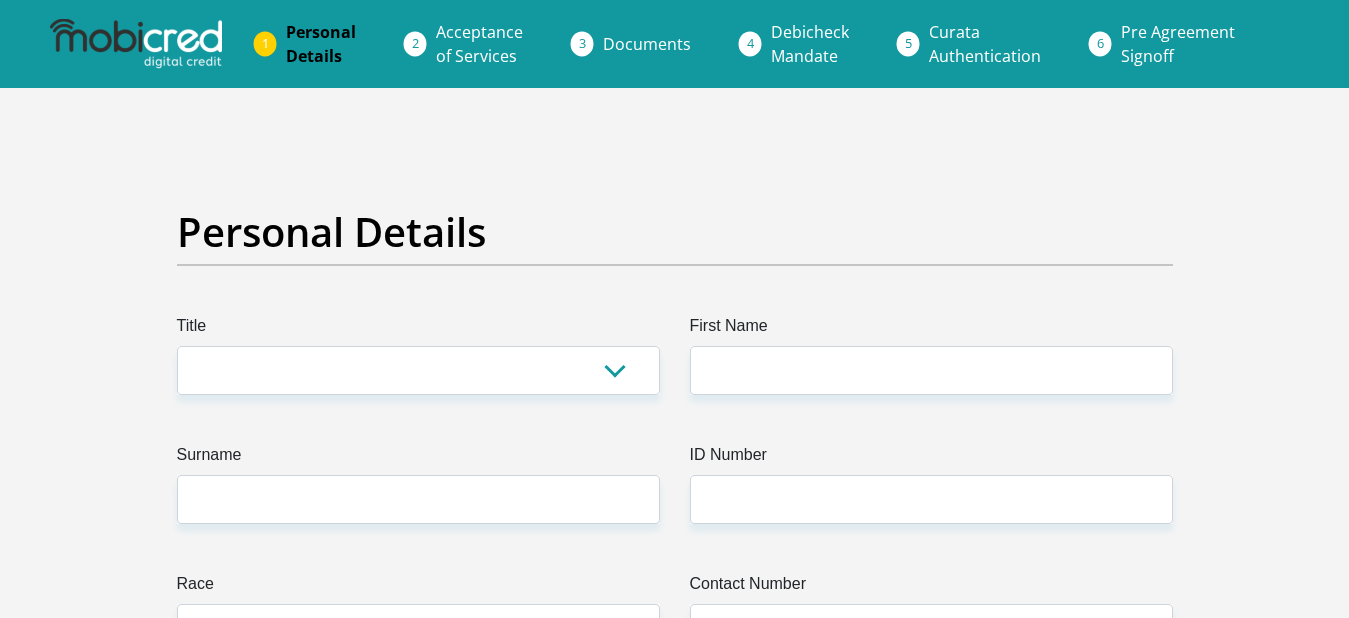 scroll, scrollTop: 0, scrollLeft: 0, axis: both 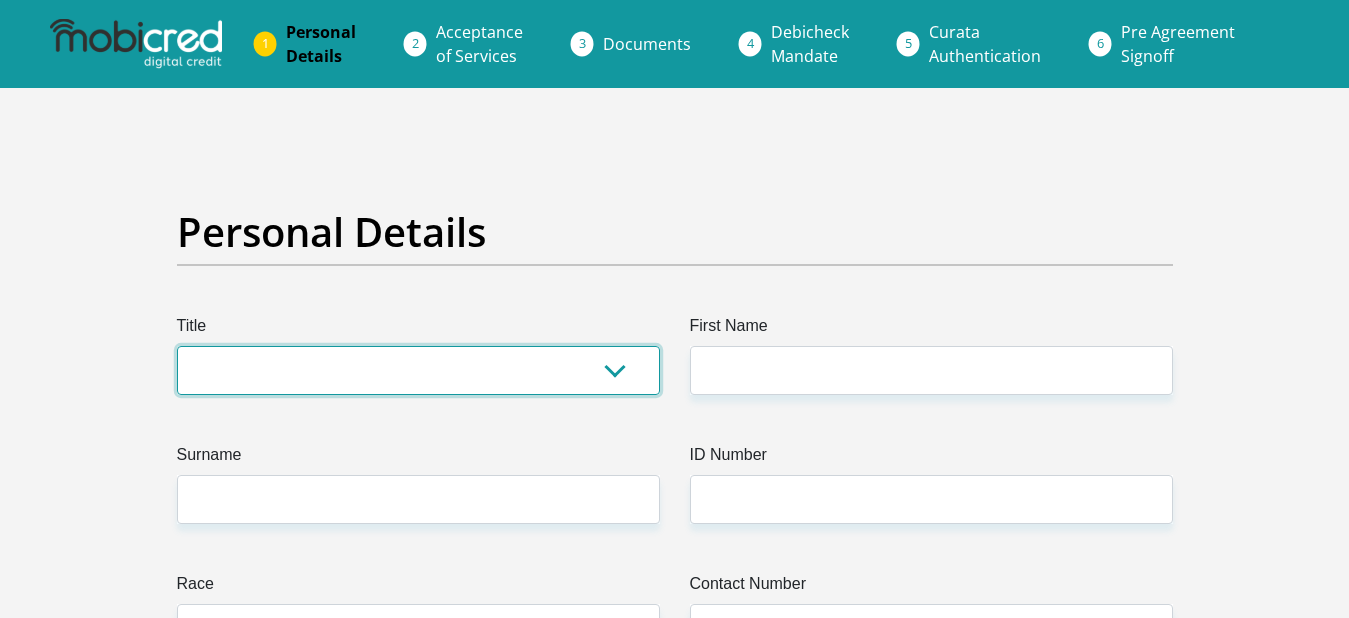 click on "Mr
Ms
Mrs
Dr
Other" at bounding box center [418, 370] 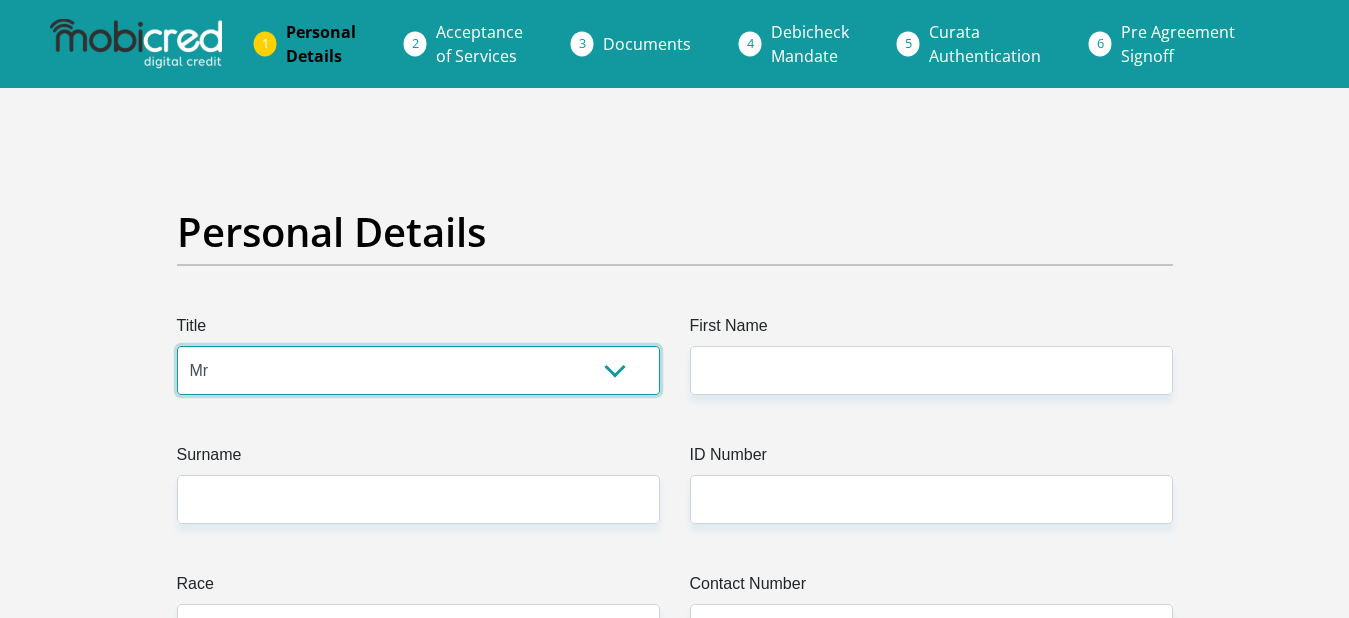 click on "Mr
Ms
Mrs
Dr
Other" at bounding box center [418, 370] 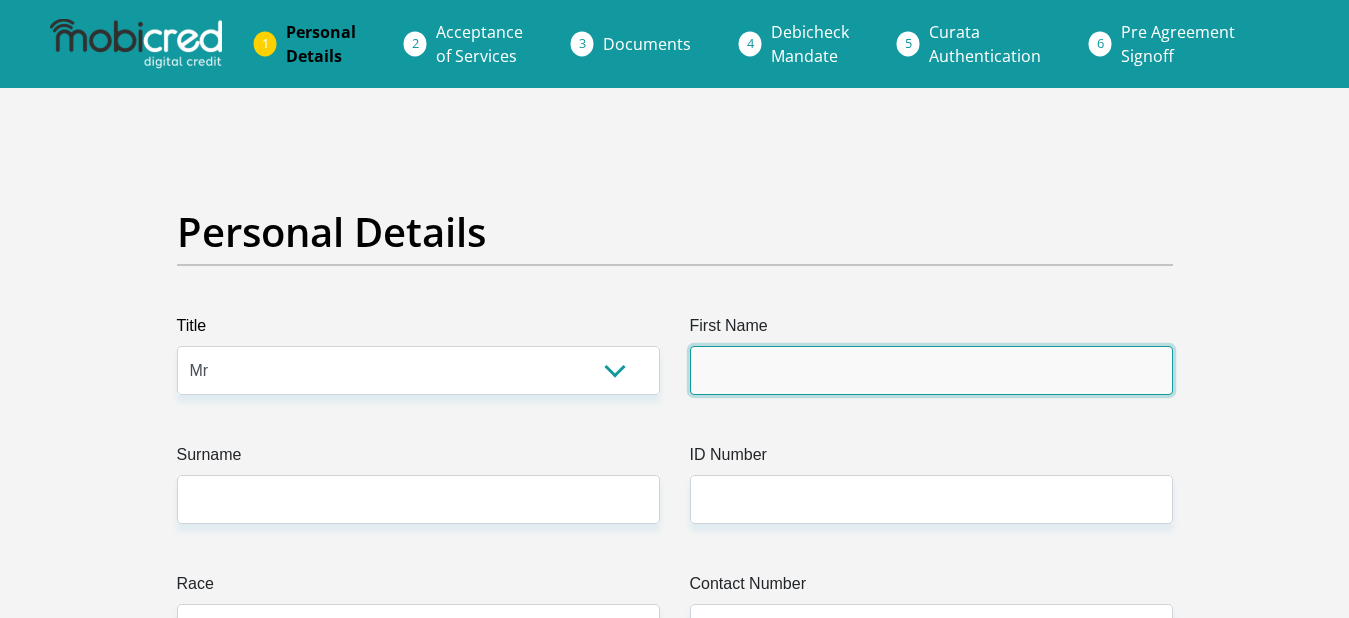 click on "First Name" at bounding box center (931, 370) 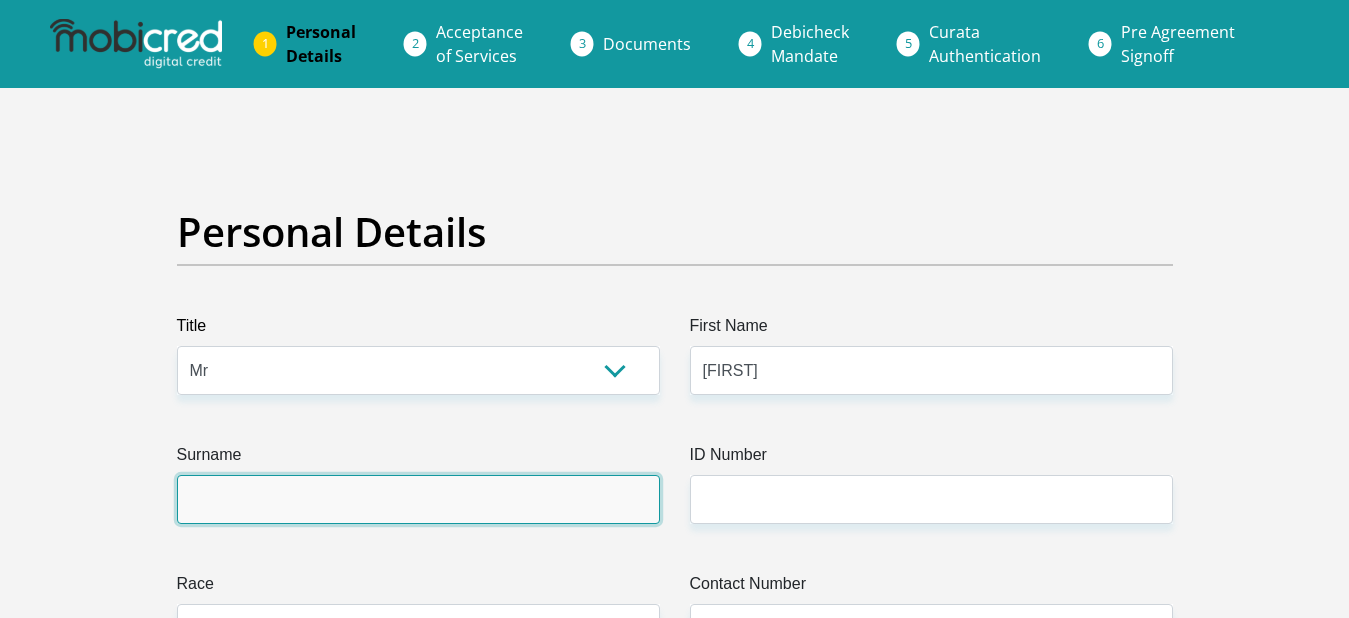 type on "OOSTHUIZEN" 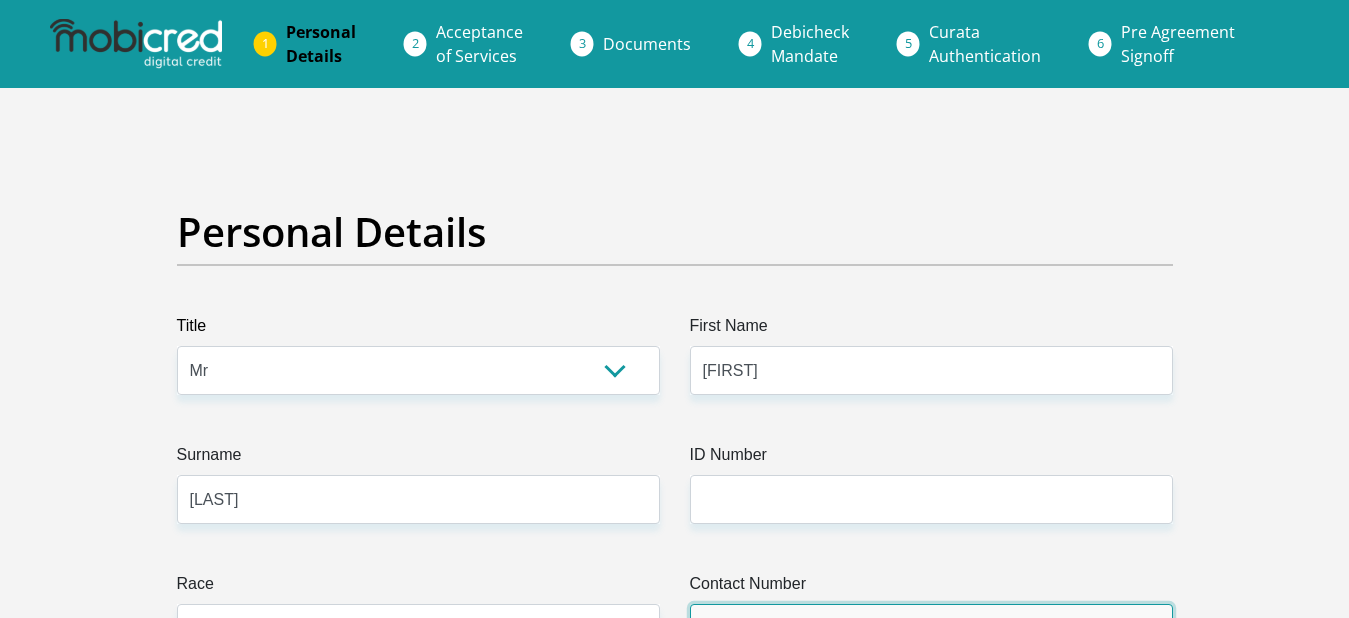 type on "0793452683" 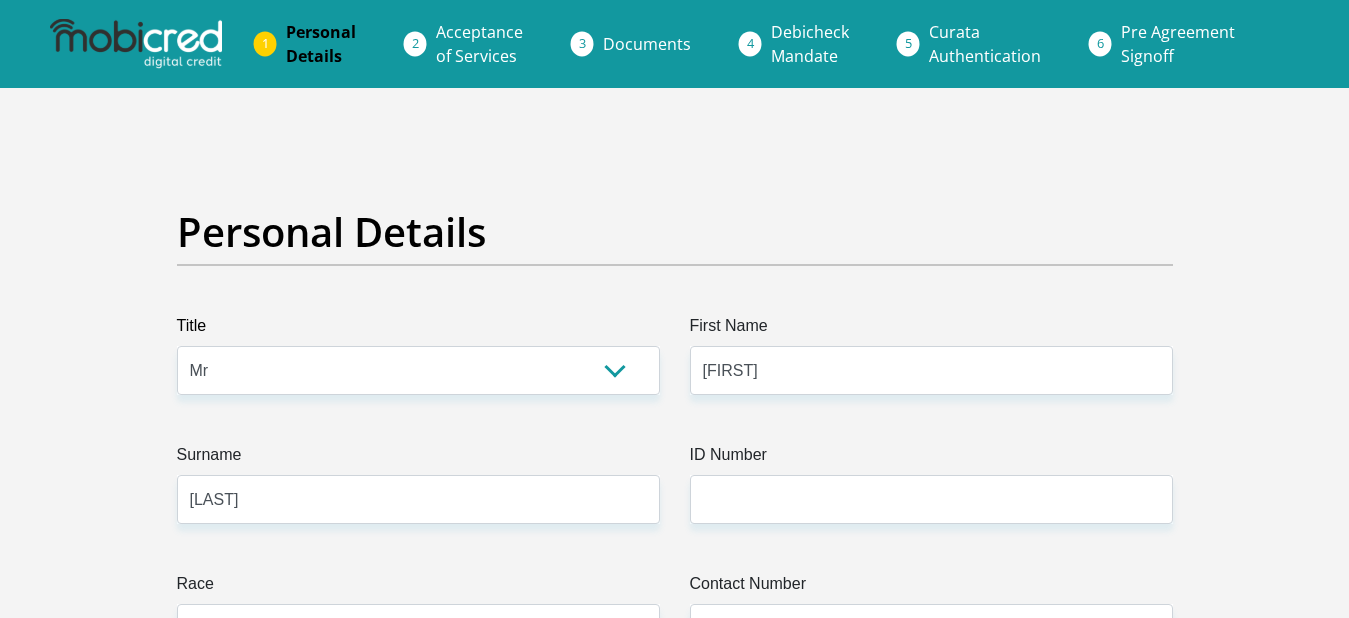 select on "ZAF" 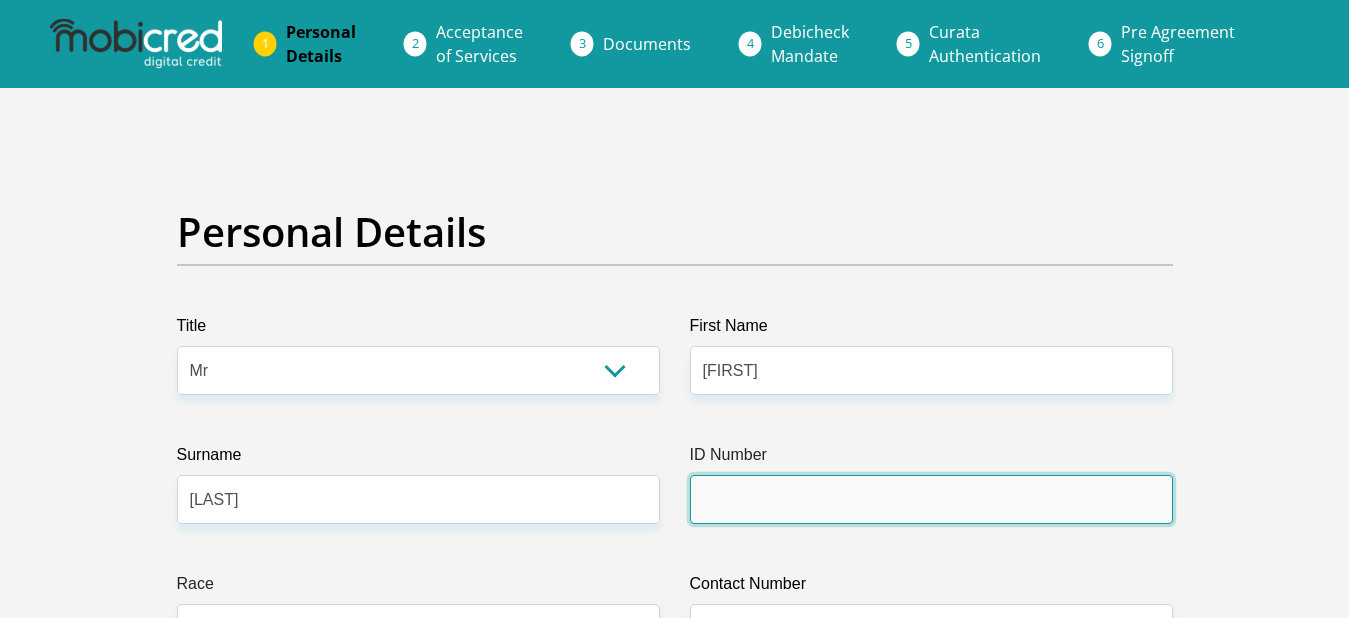 click on "ID Number" at bounding box center (931, 499) 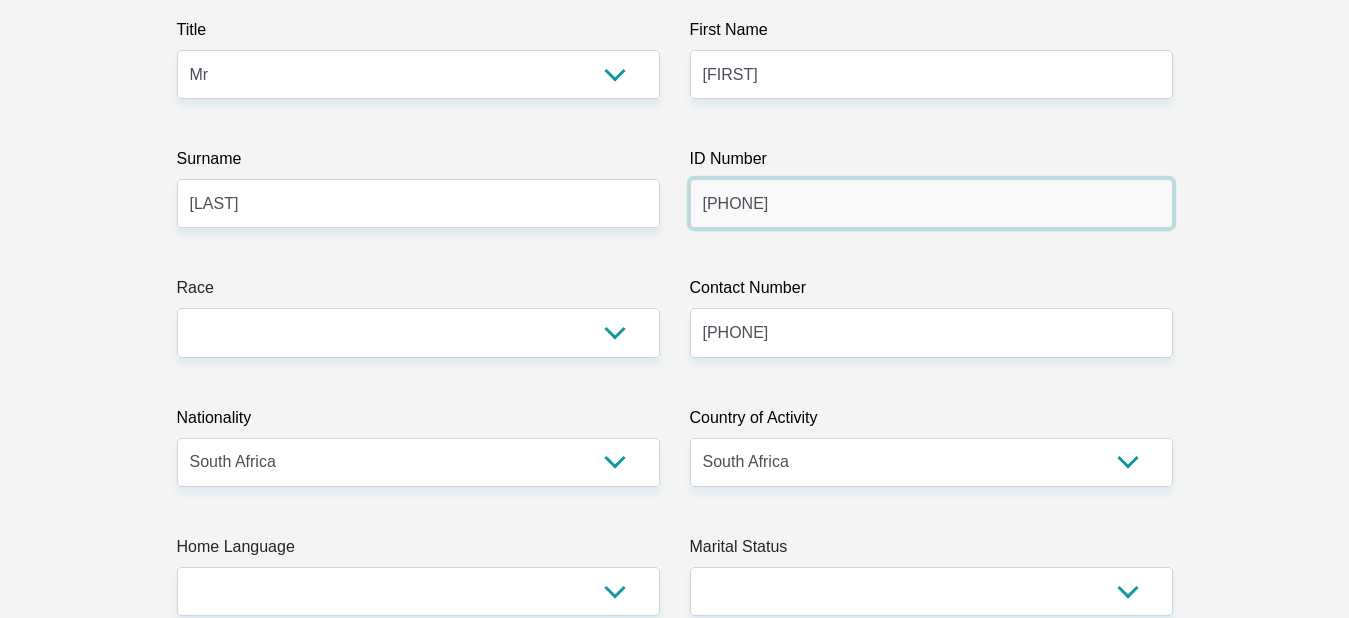 scroll, scrollTop: 300, scrollLeft: 0, axis: vertical 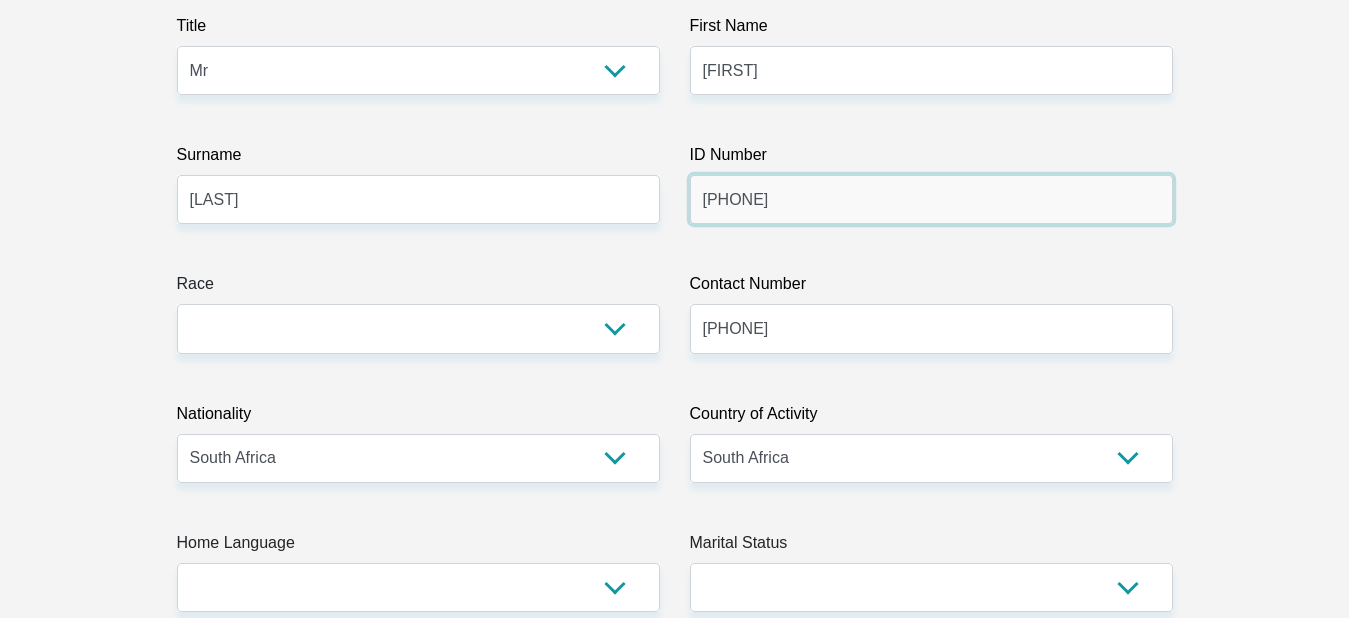 type on "8401245055084" 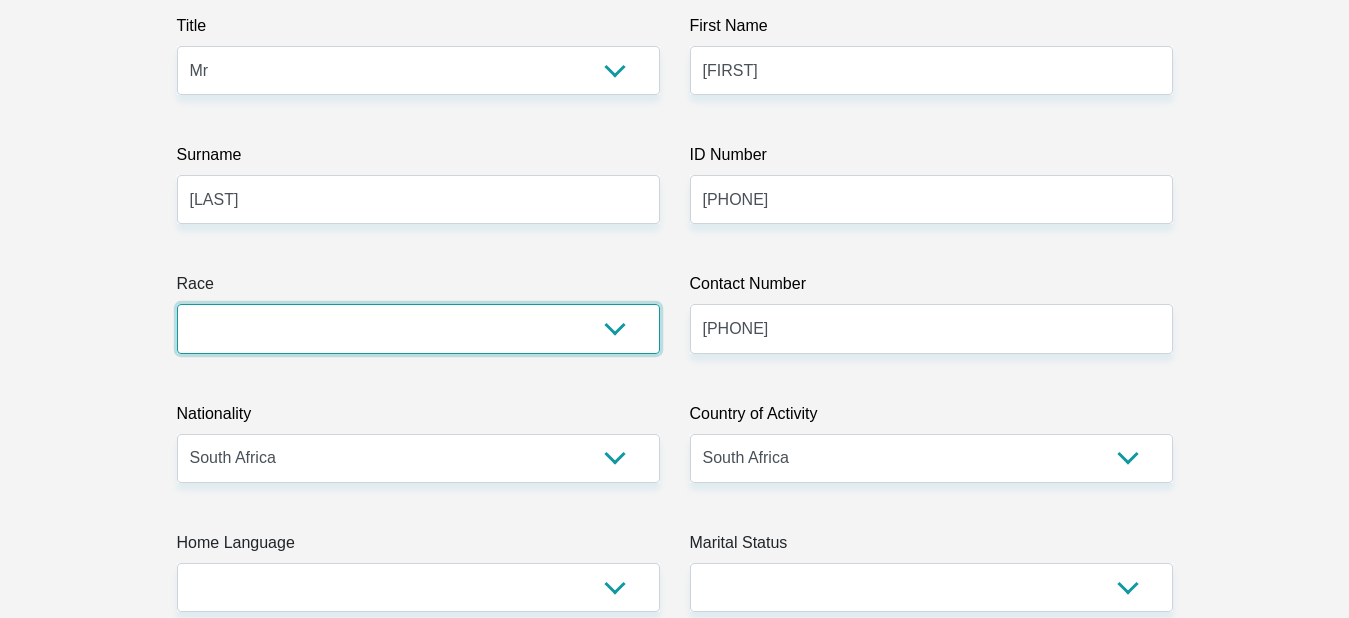 click on "Black
Coloured
Indian
White
Other" at bounding box center (418, 328) 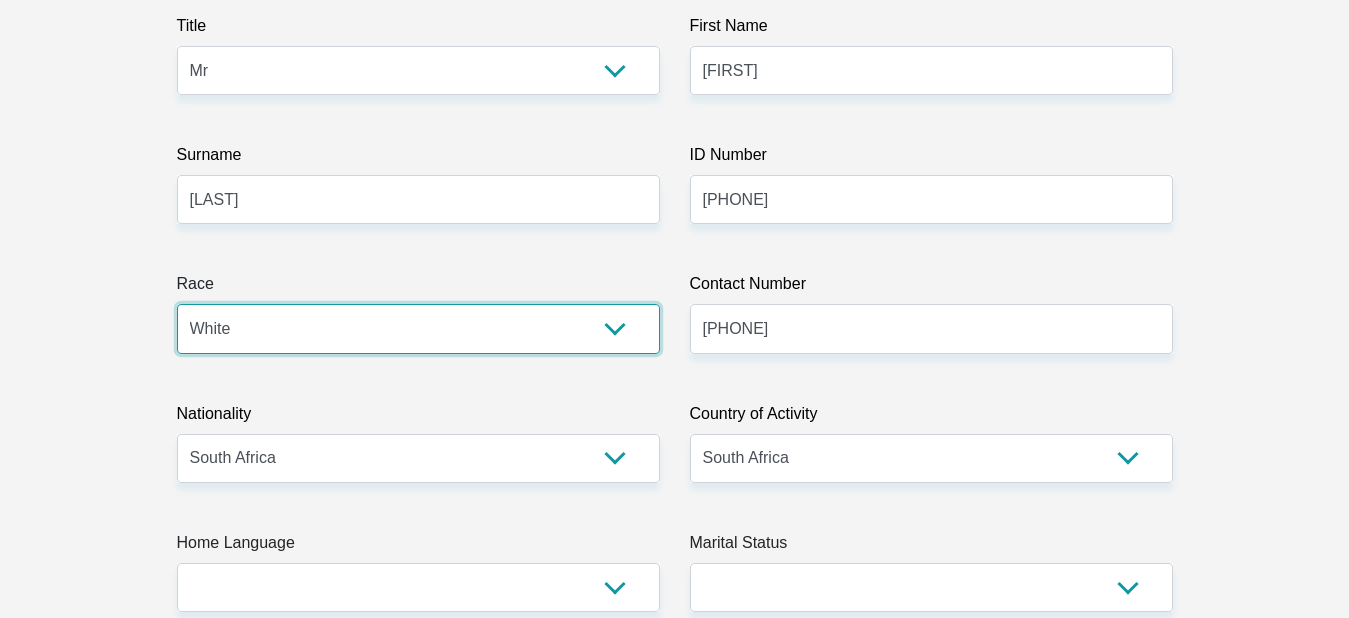 click on "Black
Coloured
Indian
White
Other" at bounding box center [418, 328] 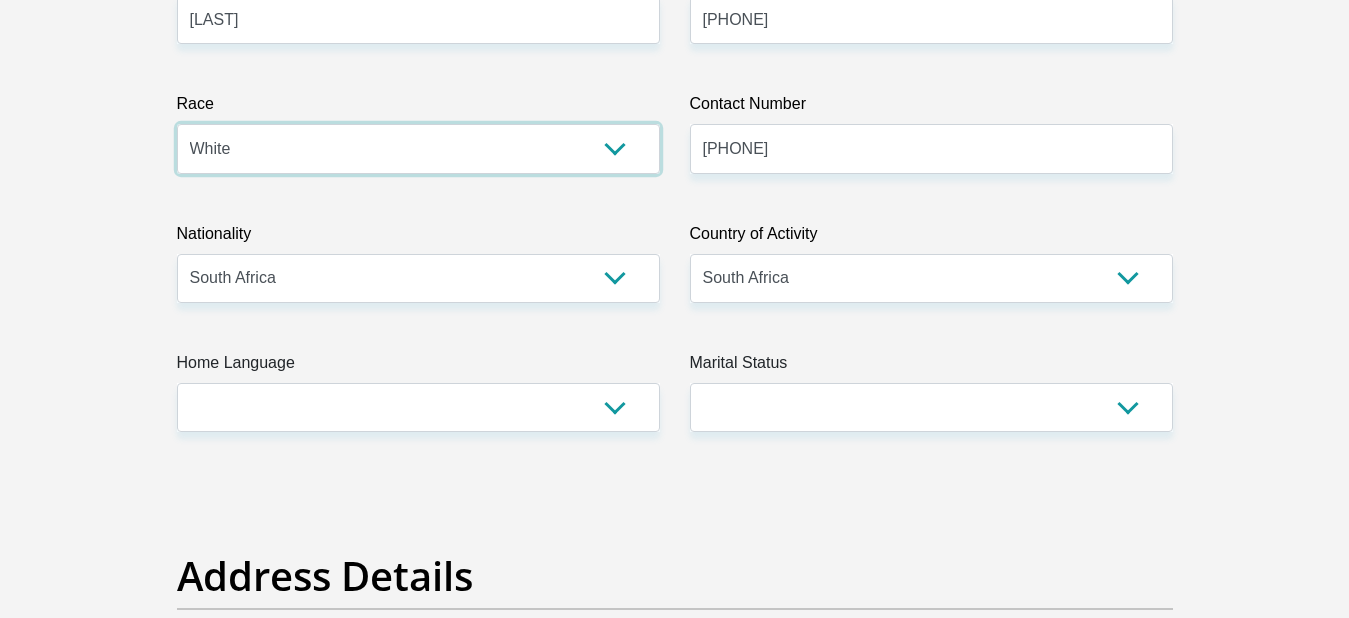 scroll, scrollTop: 500, scrollLeft: 0, axis: vertical 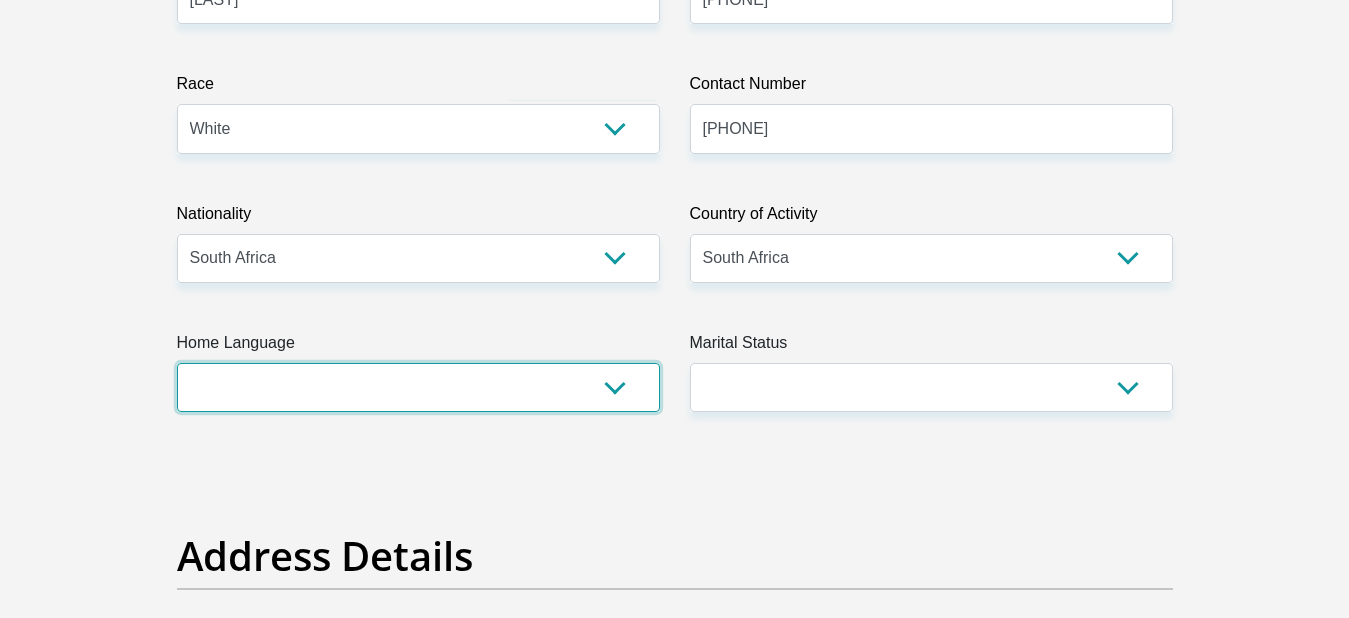 click on "Afrikaans
English
Sepedi
South Ndebele
Southern Sotho
Swati
Tsonga
Tswana
Venda
Xhosa
Zulu
Other" at bounding box center [418, 387] 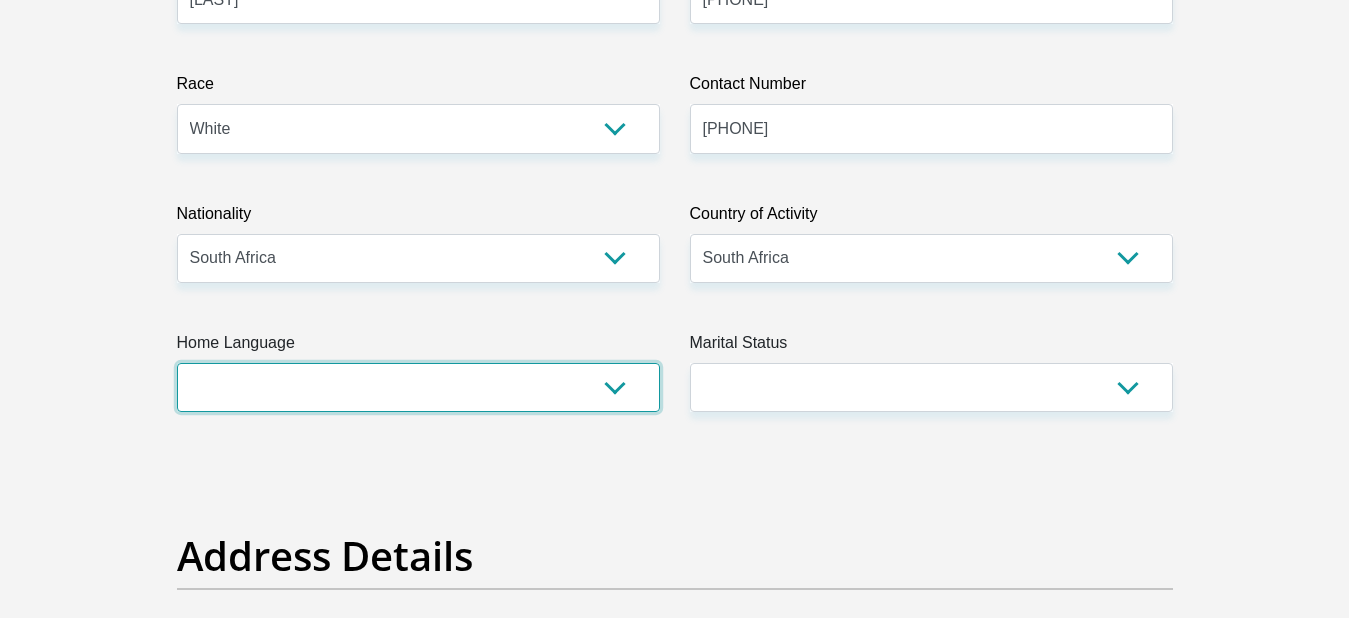 select on "afr" 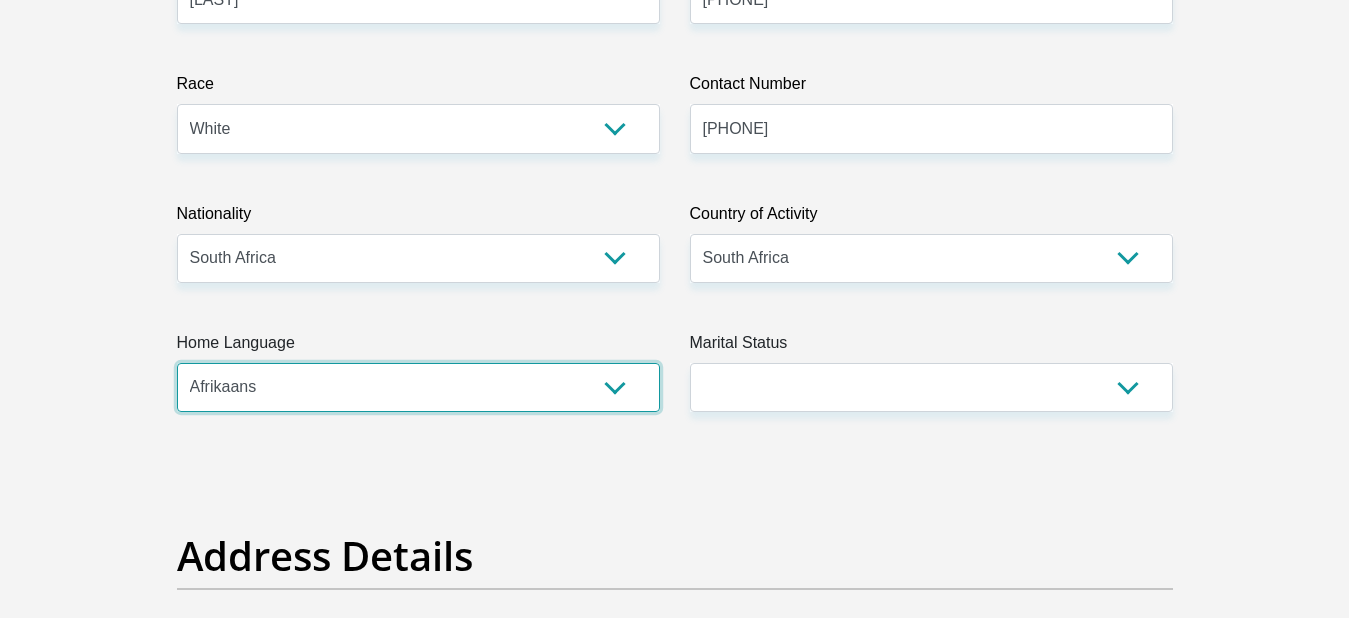 click on "Afrikaans
English
Sepedi
South Ndebele
Southern Sotho
Swati
Tsonga
Tswana
Venda
Xhosa
Zulu
Other" at bounding box center [418, 387] 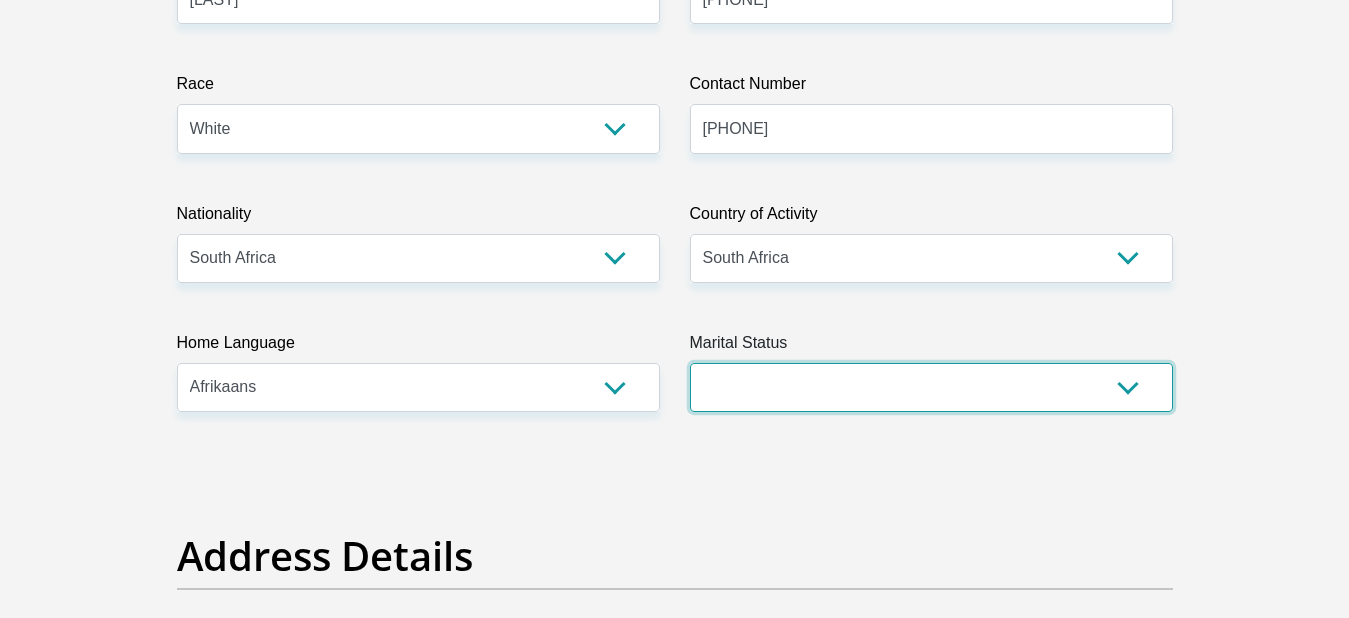 click on "Married ANC
Single
Divorced
Widowed
Married COP or Customary Law" at bounding box center (931, 387) 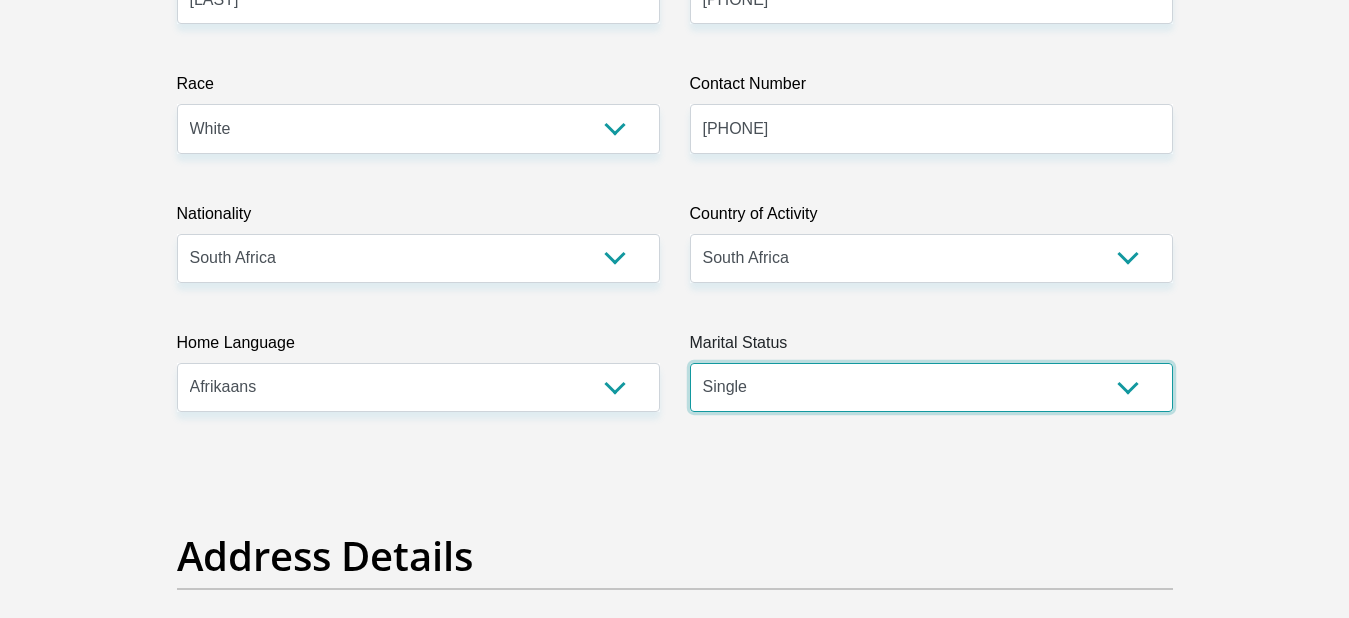 click on "Married ANC
Single
Divorced
Widowed
Married COP or Customary Law" at bounding box center [931, 387] 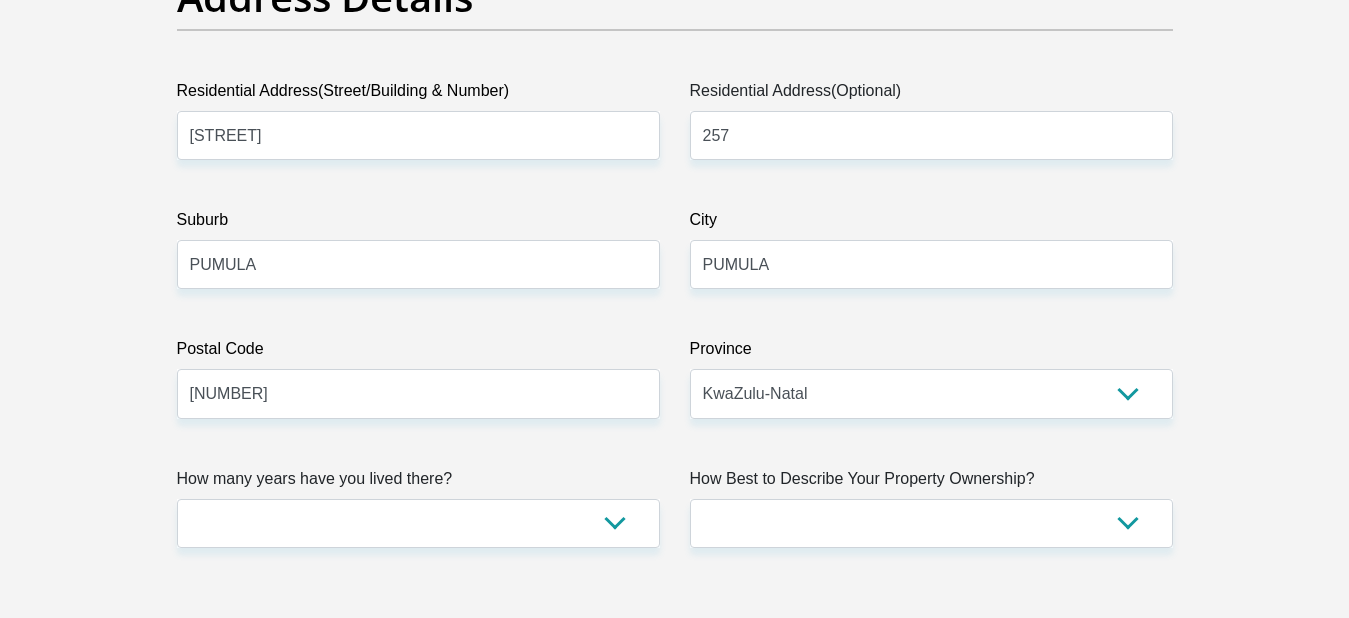 scroll, scrollTop: 1100, scrollLeft: 0, axis: vertical 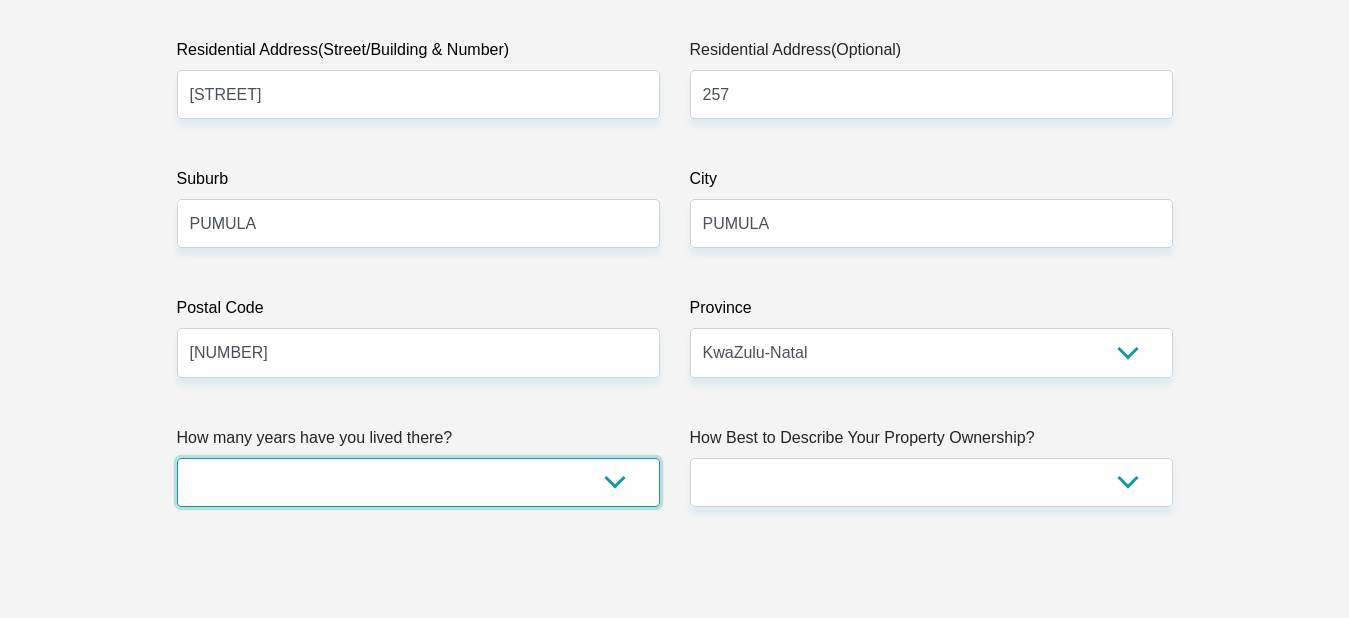 click on "less than 1 year
1-3 years
3-5 years
5+ years" at bounding box center (418, 482) 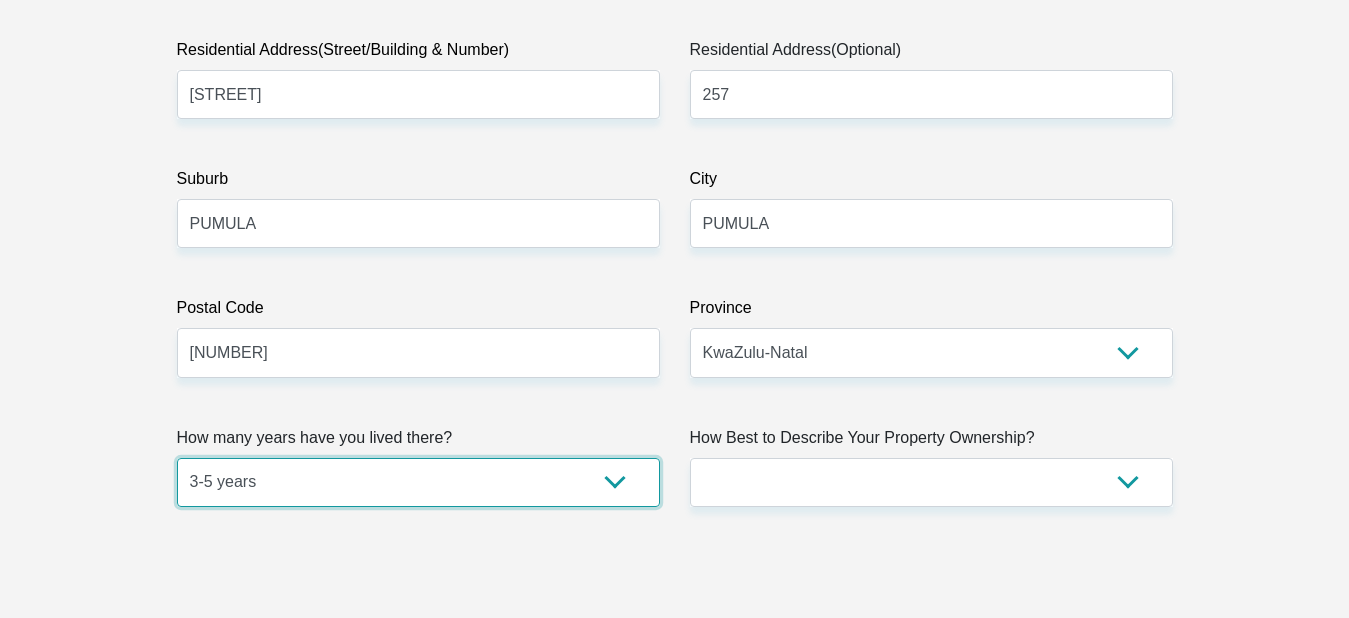click on "less than 1 year
1-3 years
3-5 years
5+ years" at bounding box center [418, 482] 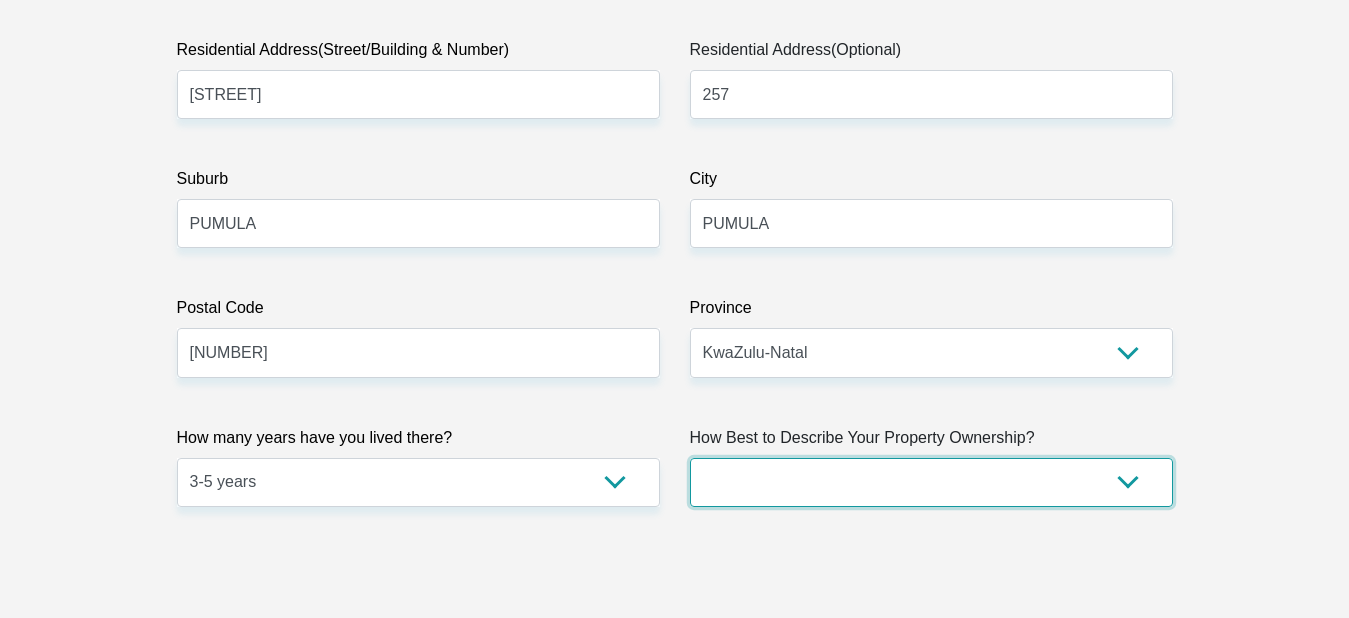 click on "Owned
Rented
Family Owned
Company Dwelling" at bounding box center (931, 482) 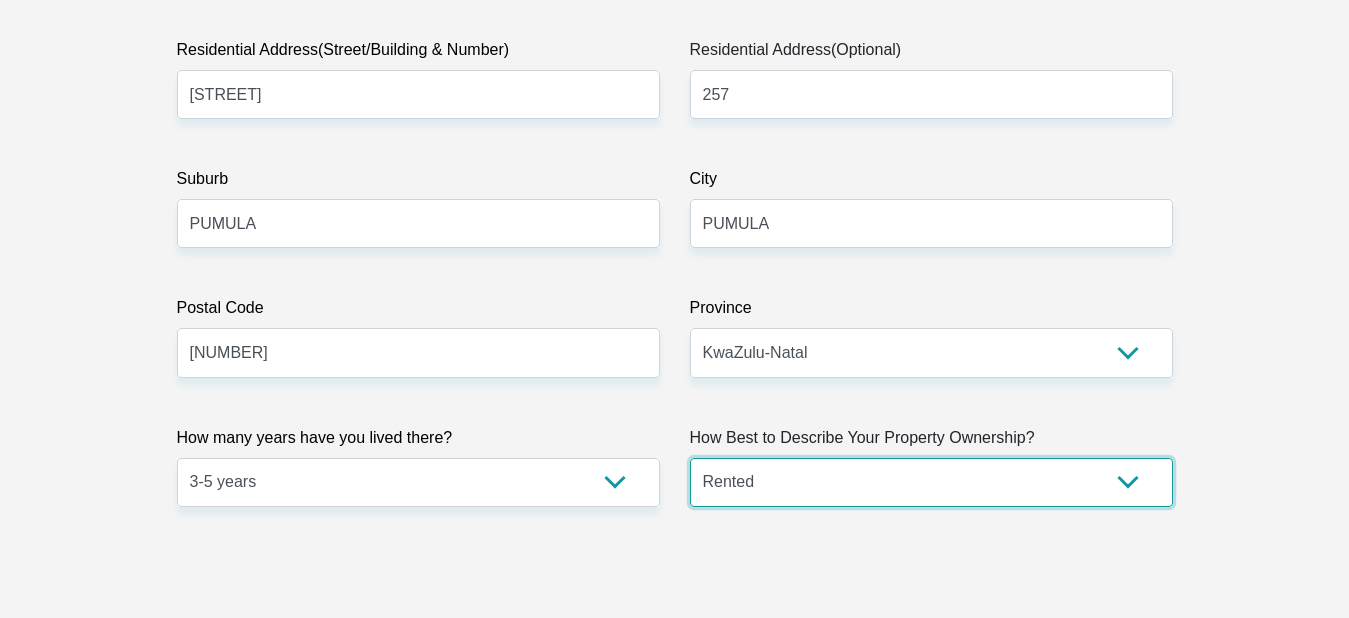 click on "Owned
Rented
Family Owned
Company Dwelling" at bounding box center (931, 482) 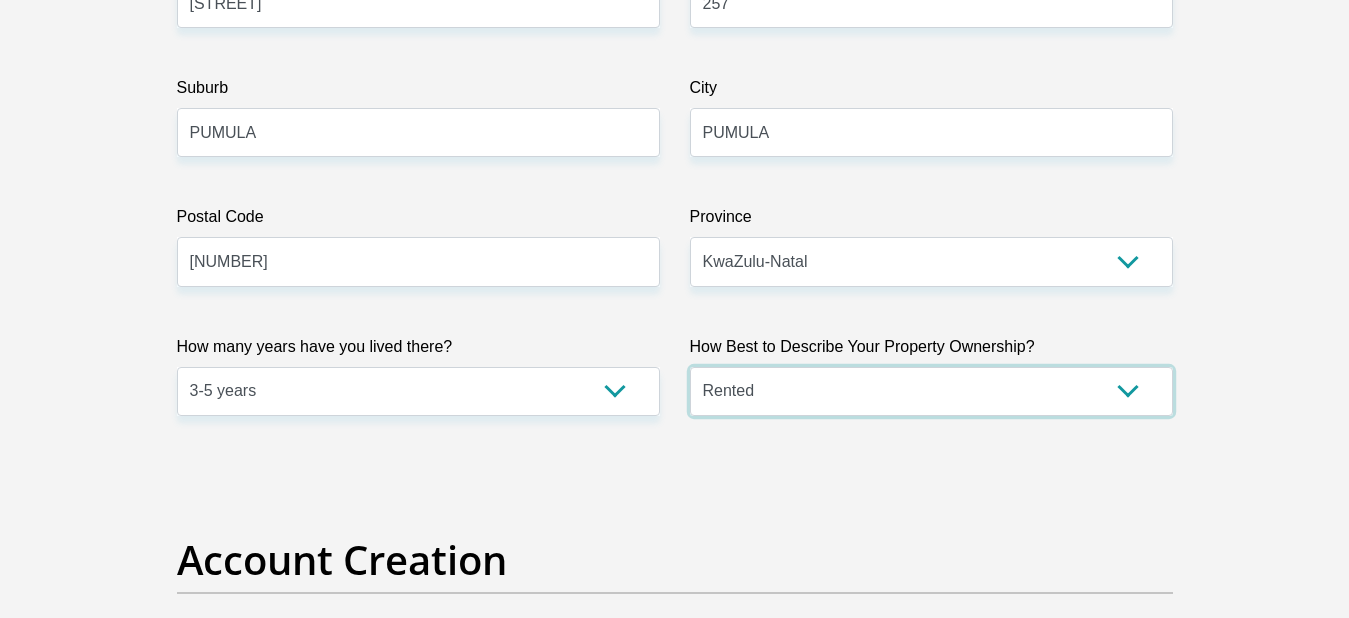 scroll, scrollTop: 1600, scrollLeft: 0, axis: vertical 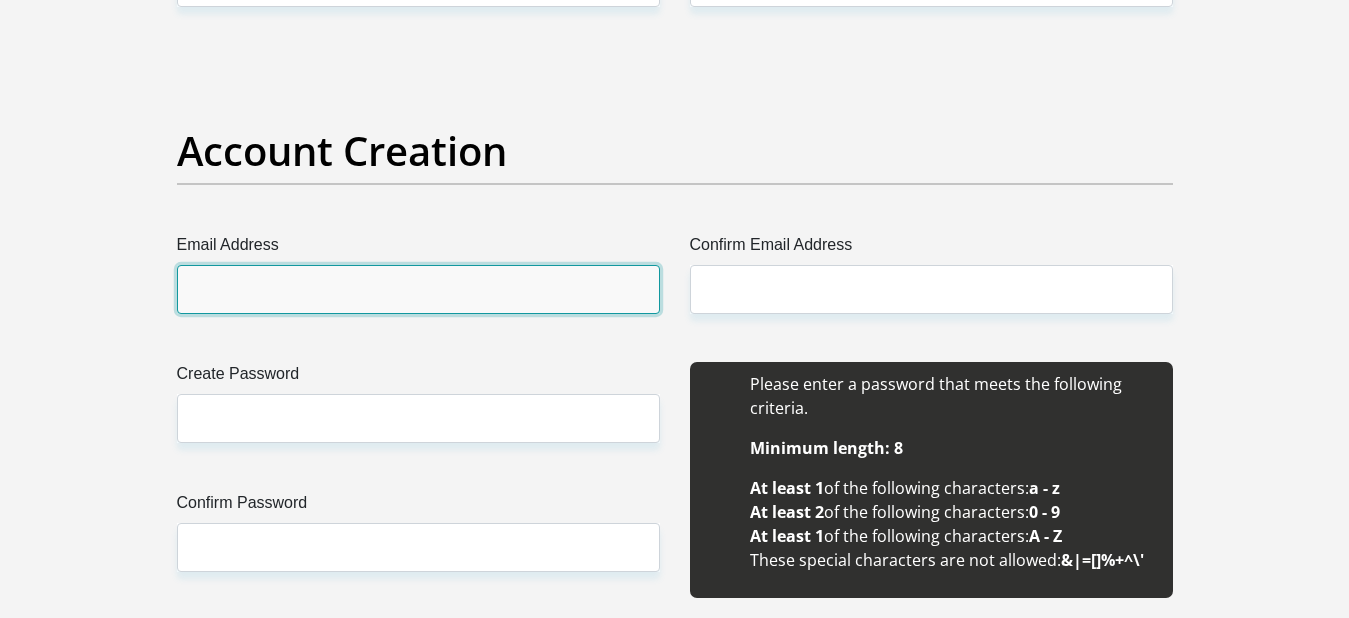 click on "Email Address" at bounding box center [418, 289] 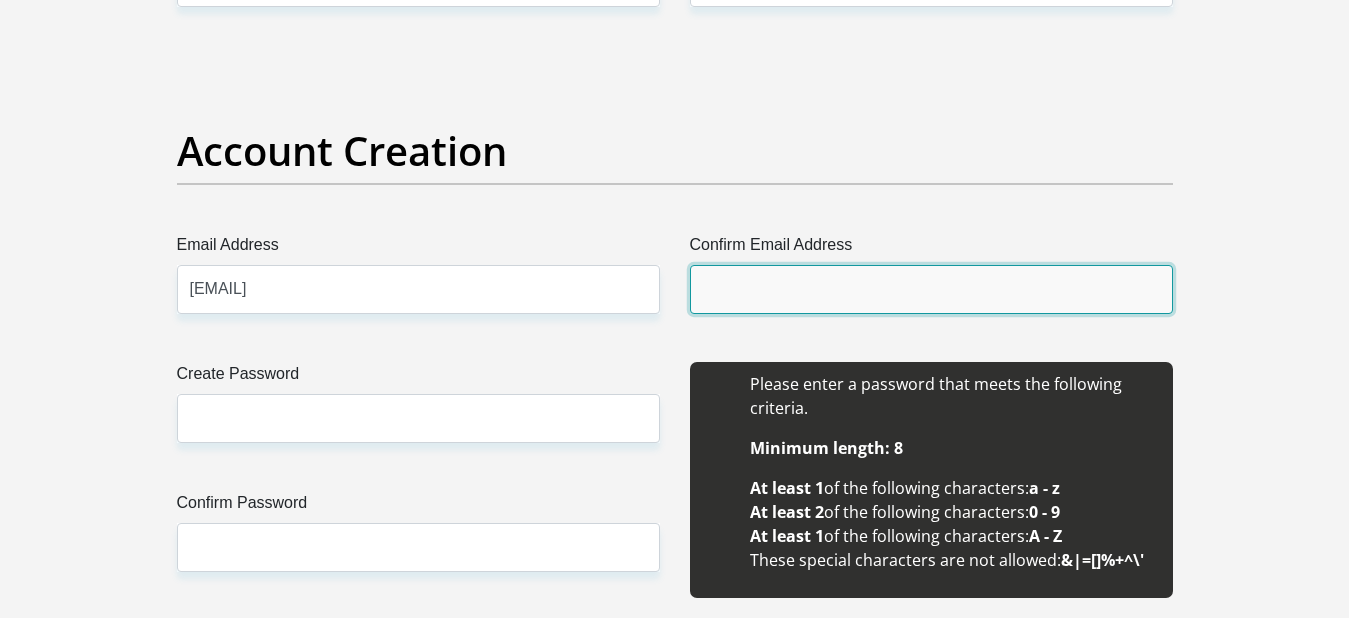 type on "johanoosthuizen86@gmail.com" 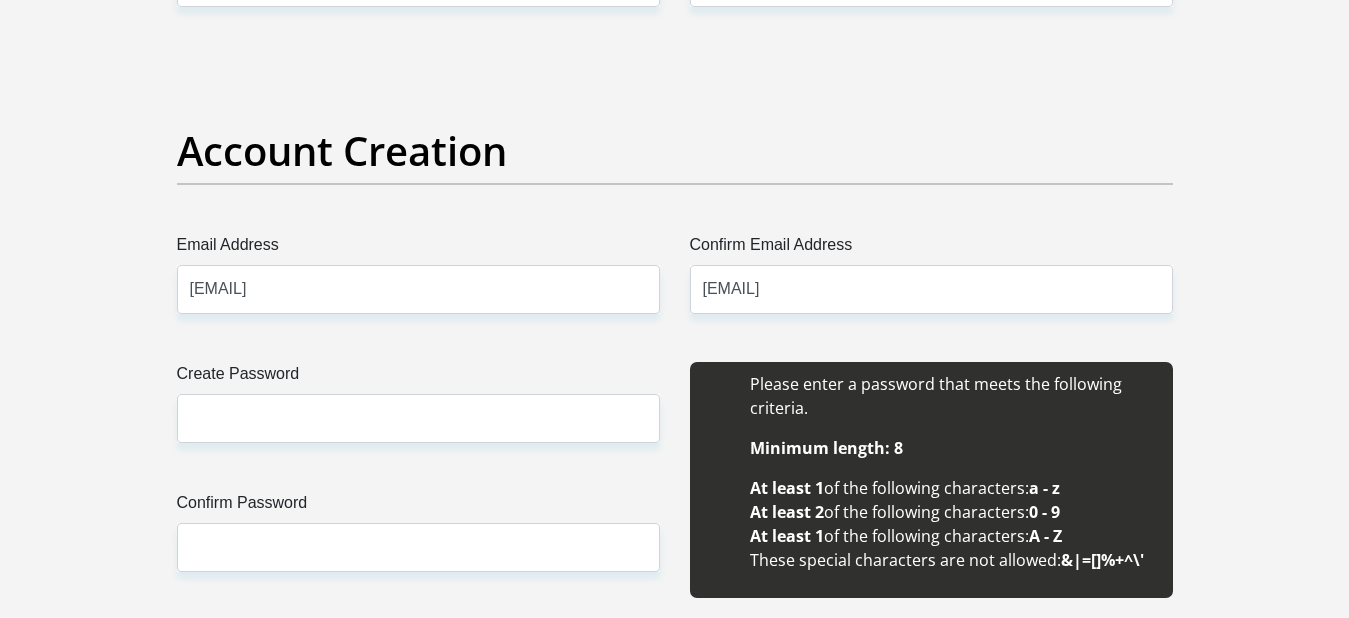type 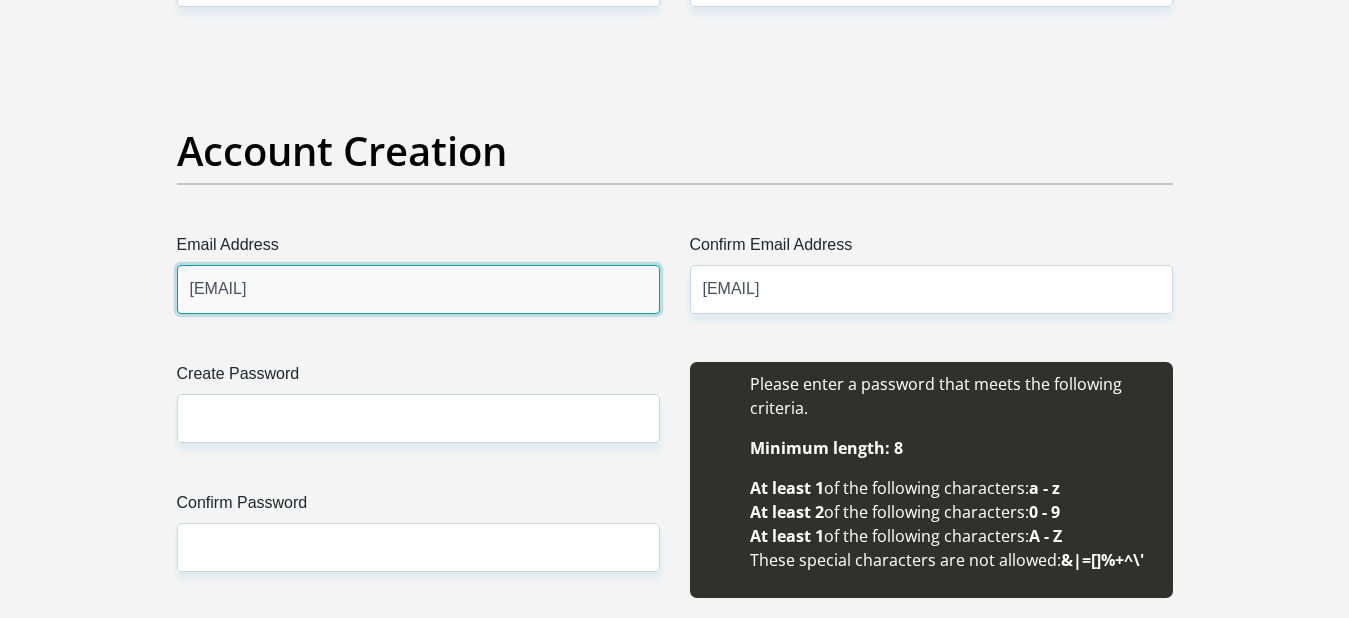 type 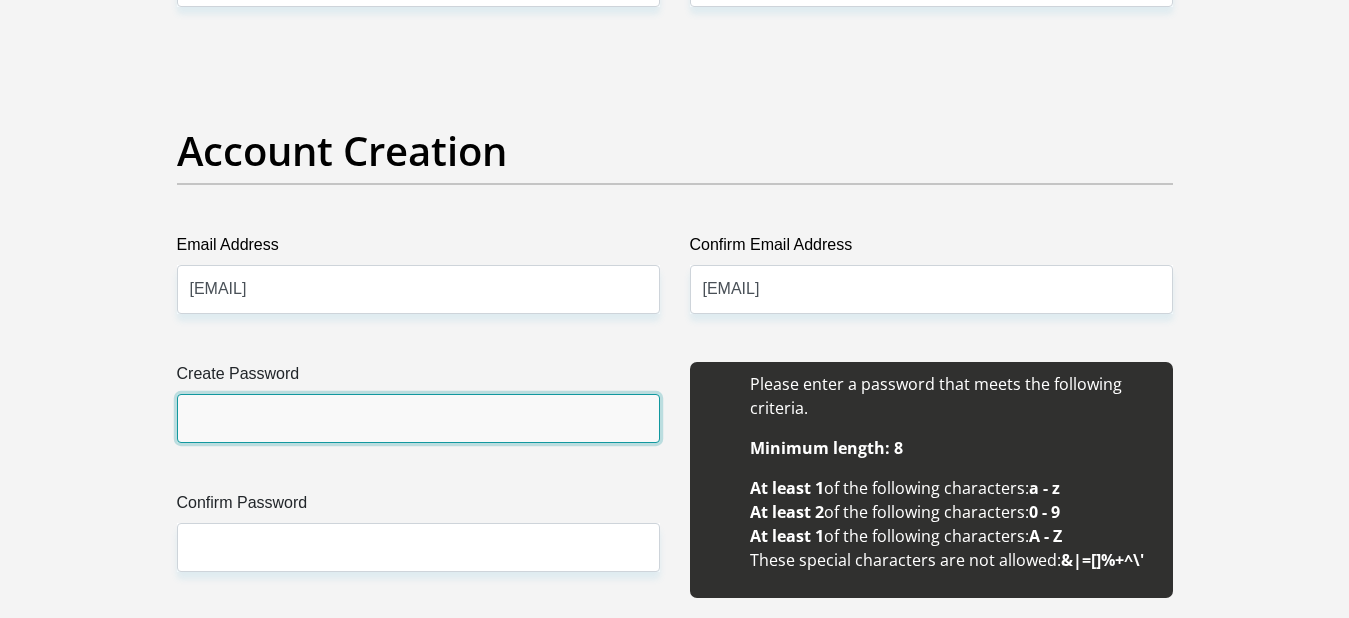 click on "Create Password" at bounding box center [418, 418] 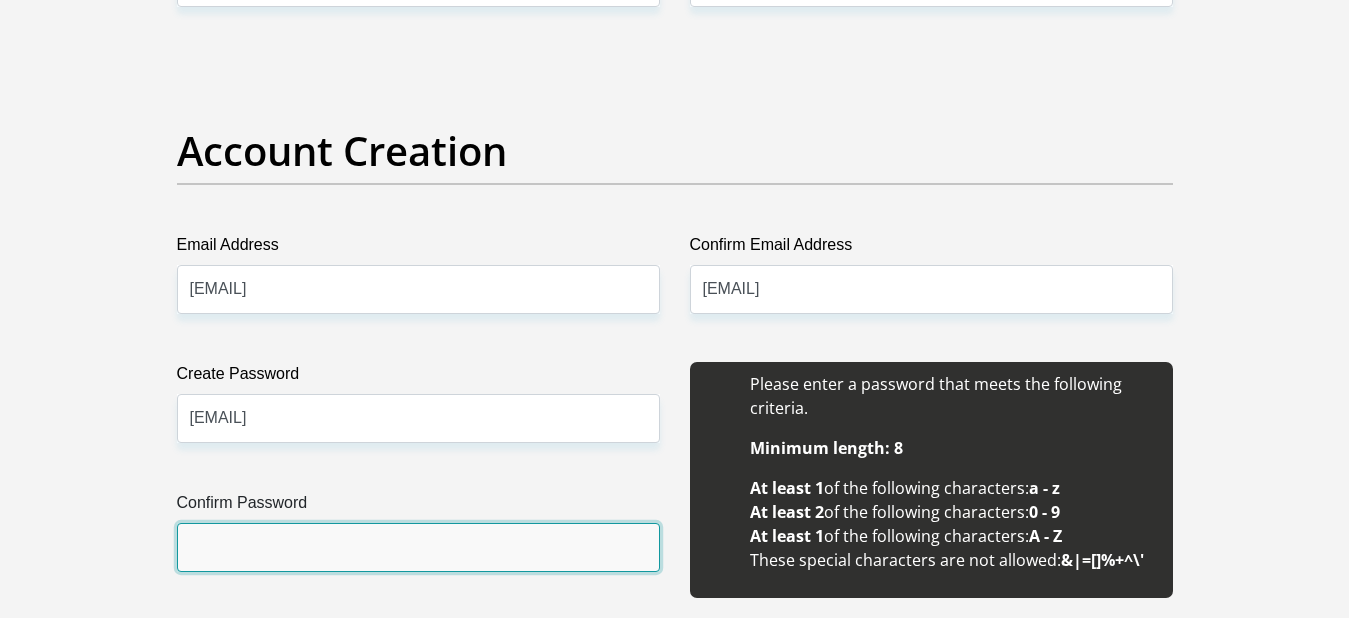 click on "Confirm Password" at bounding box center [418, 547] 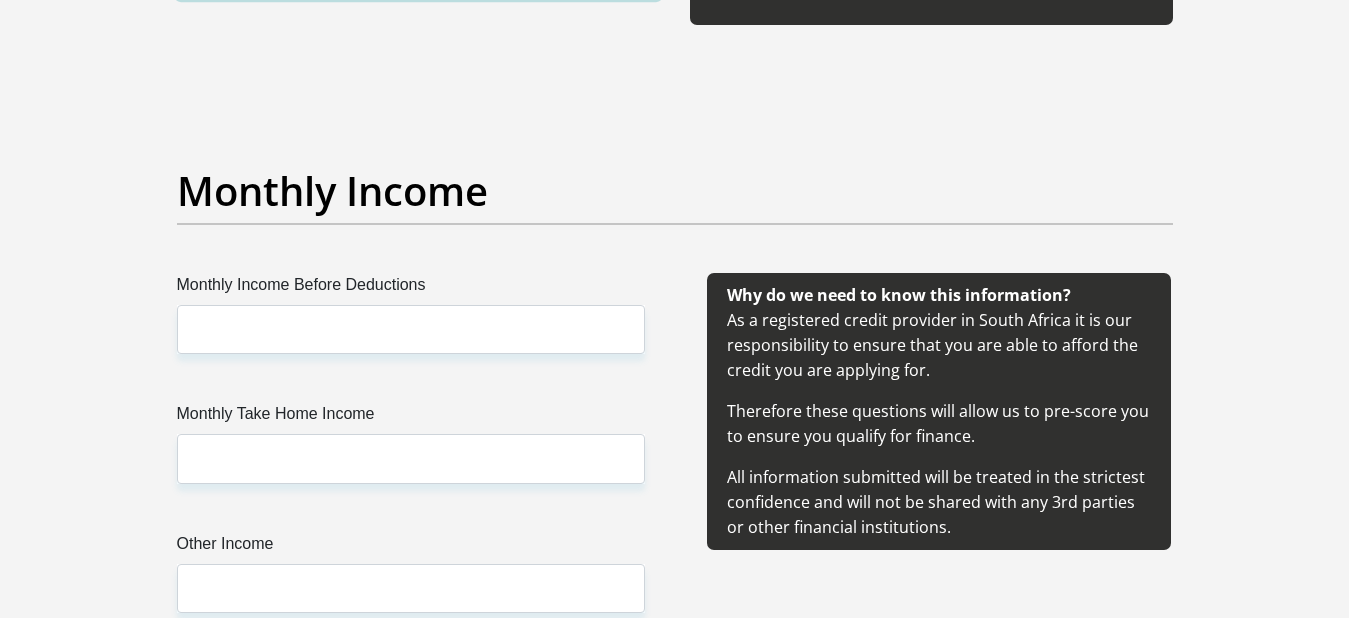 scroll, scrollTop: 2200, scrollLeft: 0, axis: vertical 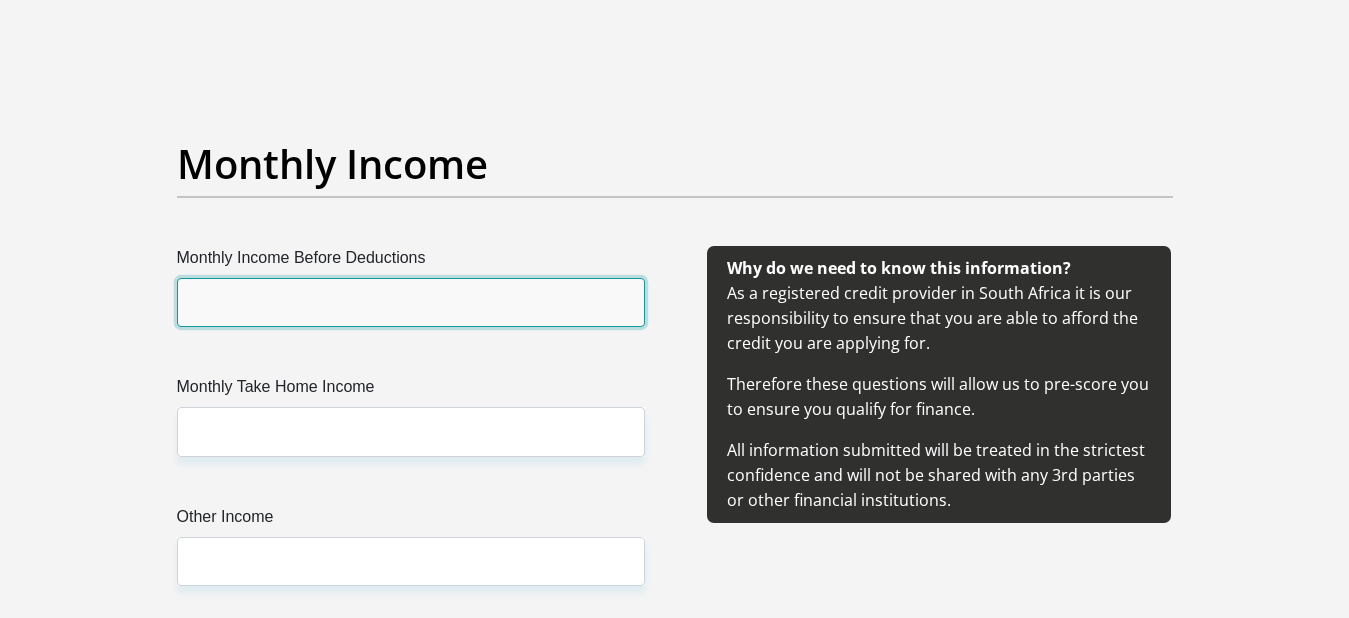 click on "Monthly Income Before Deductions" at bounding box center [411, 302] 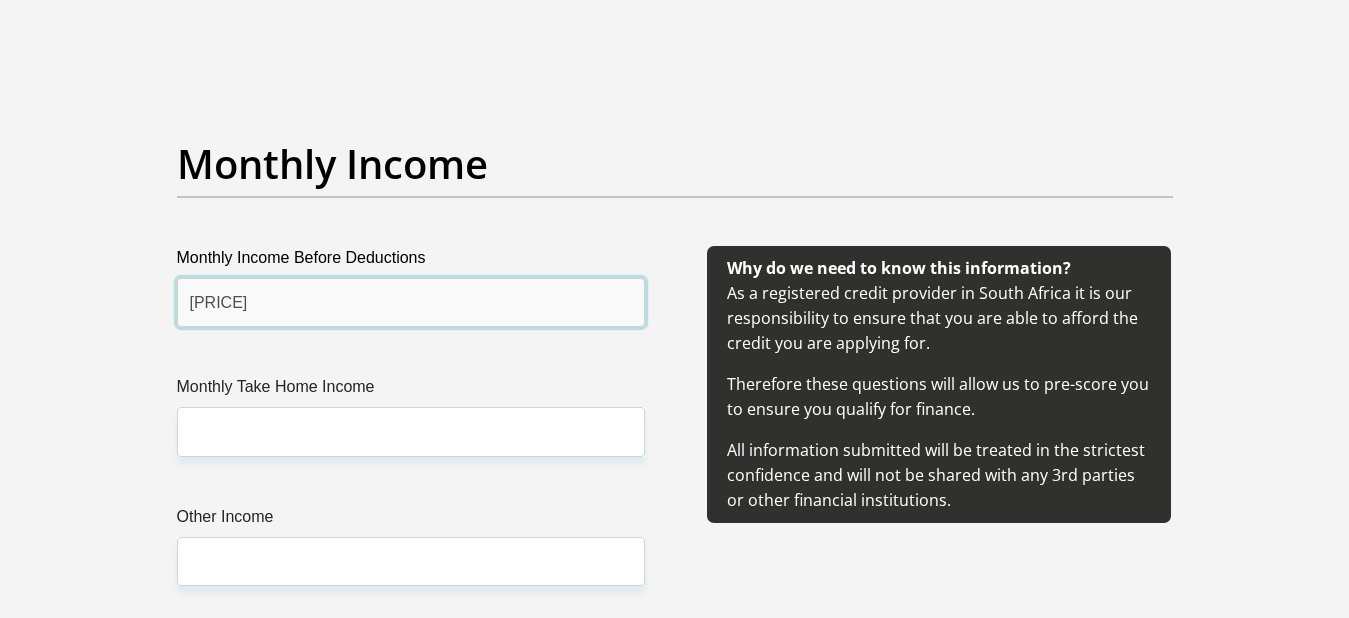 type on "11500" 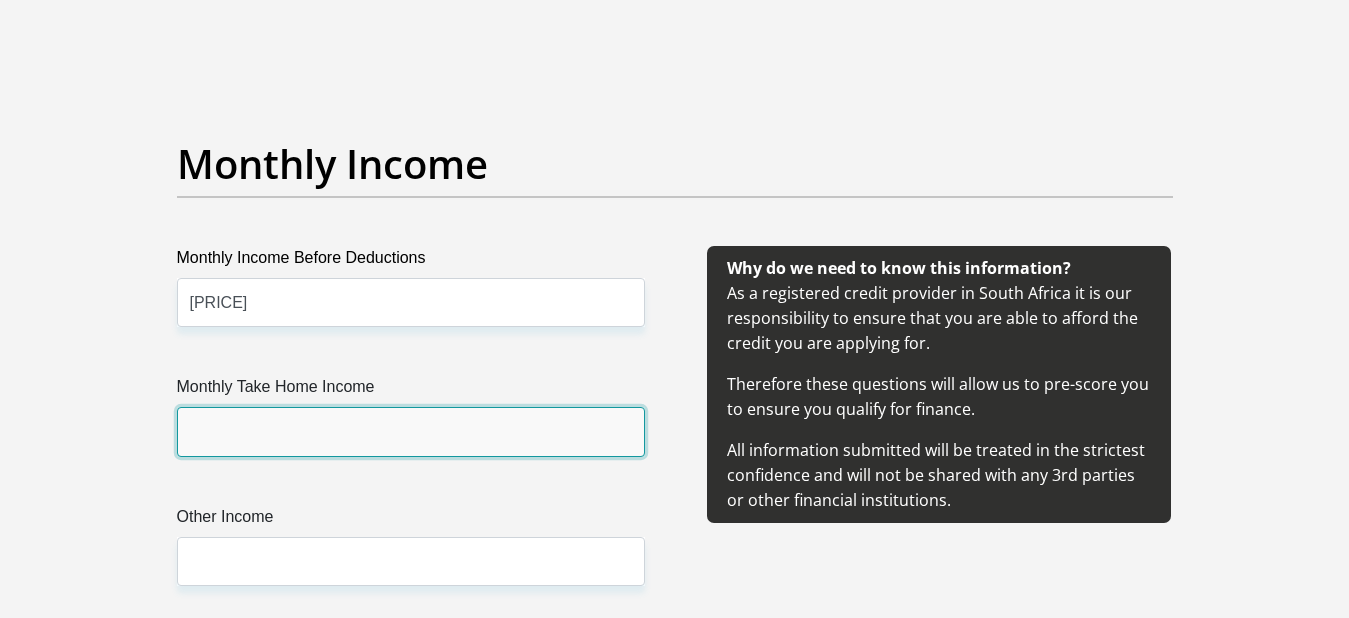 click on "Monthly Take Home Income" at bounding box center [411, 431] 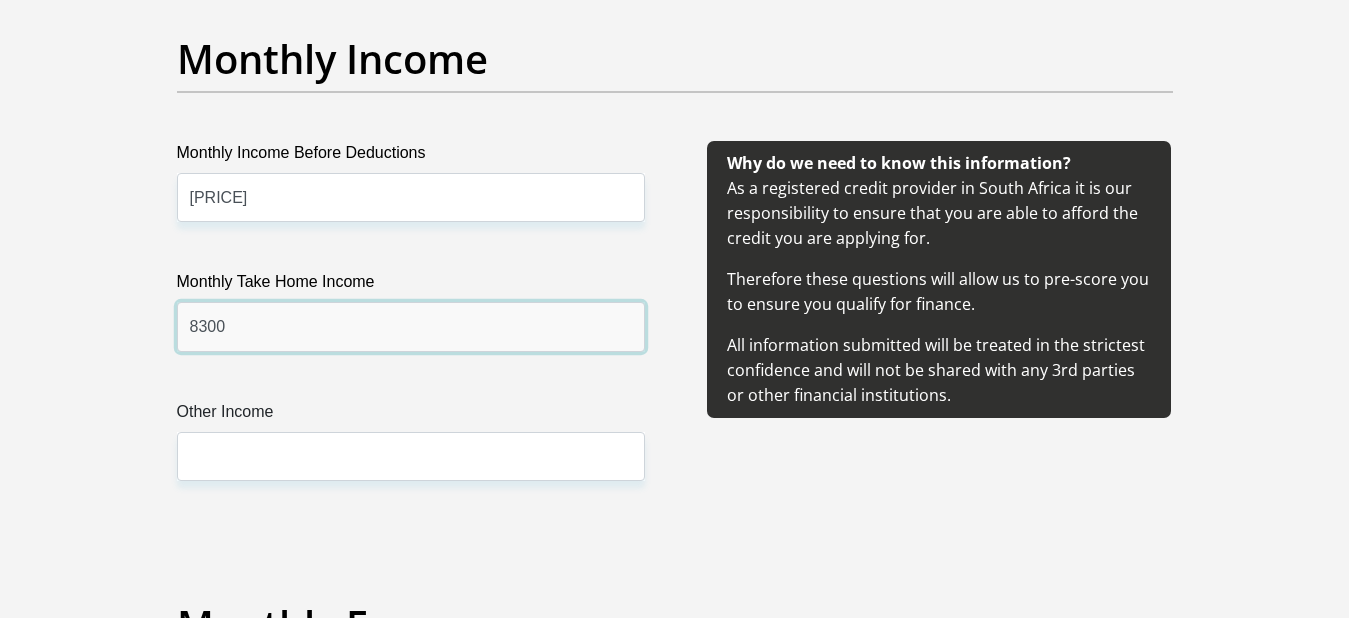 scroll, scrollTop: 2400, scrollLeft: 0, axis: vertical 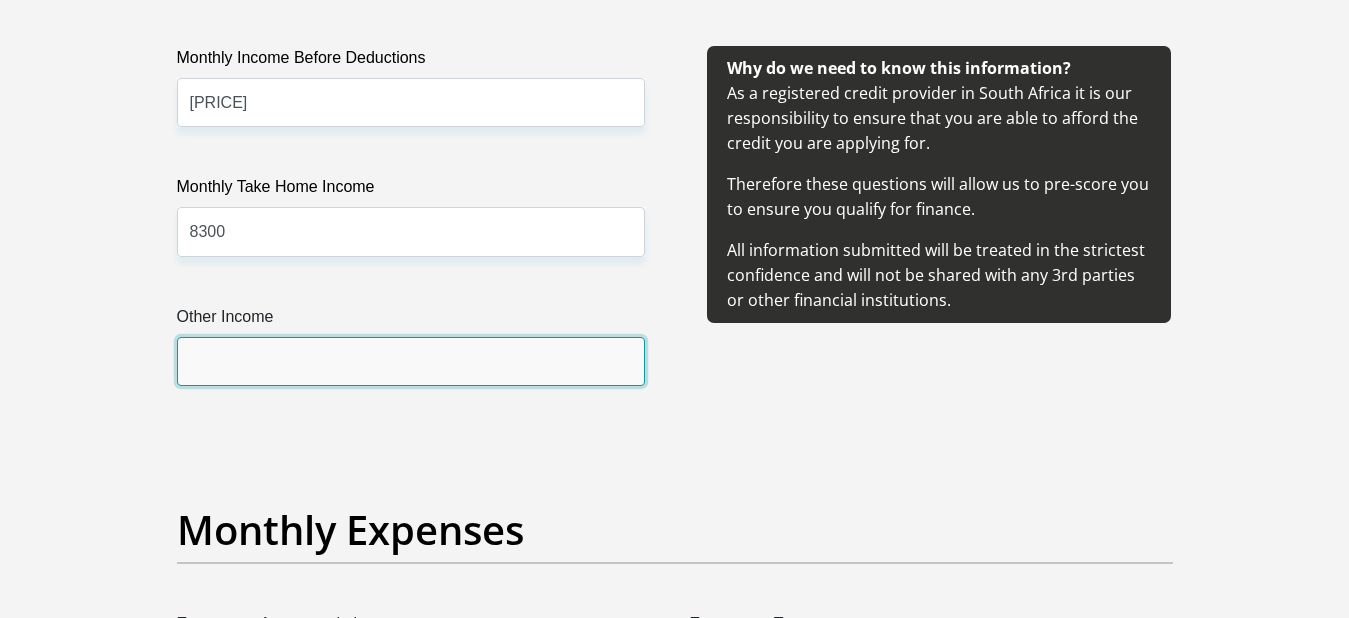 click on "Other Income" at bounding box center (411, 361) 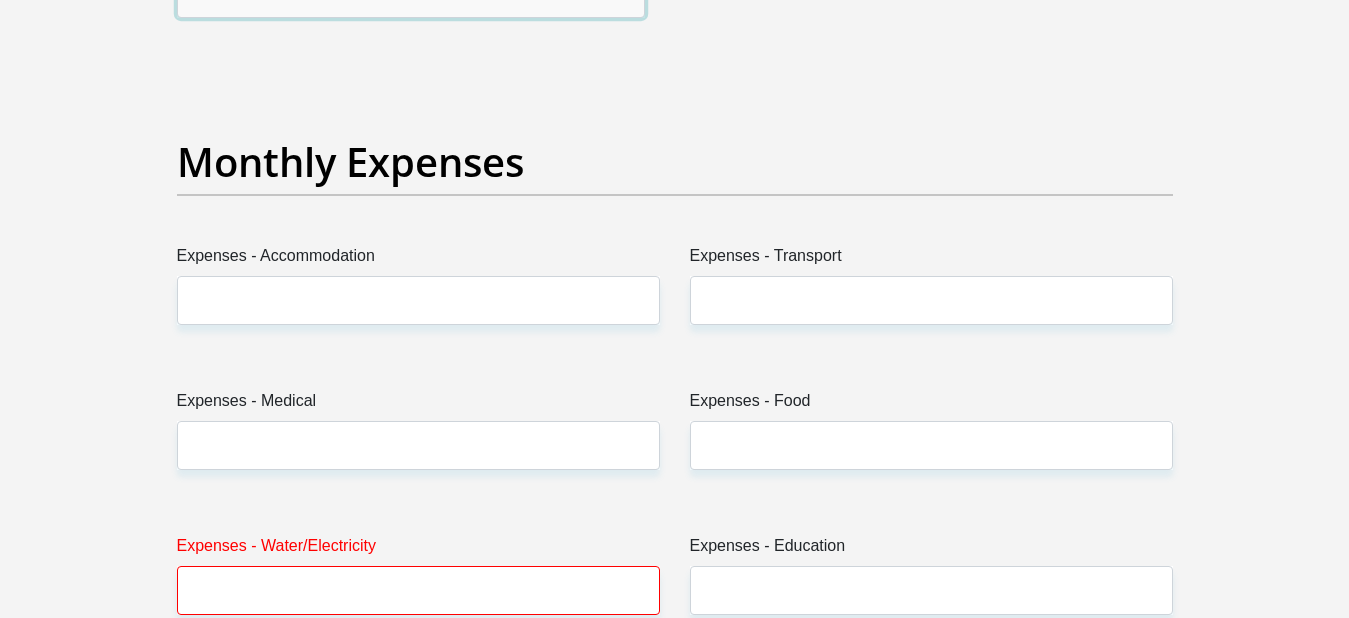 scroll, scrollTop: 2800, scrollLeft: 0, axis: vertical 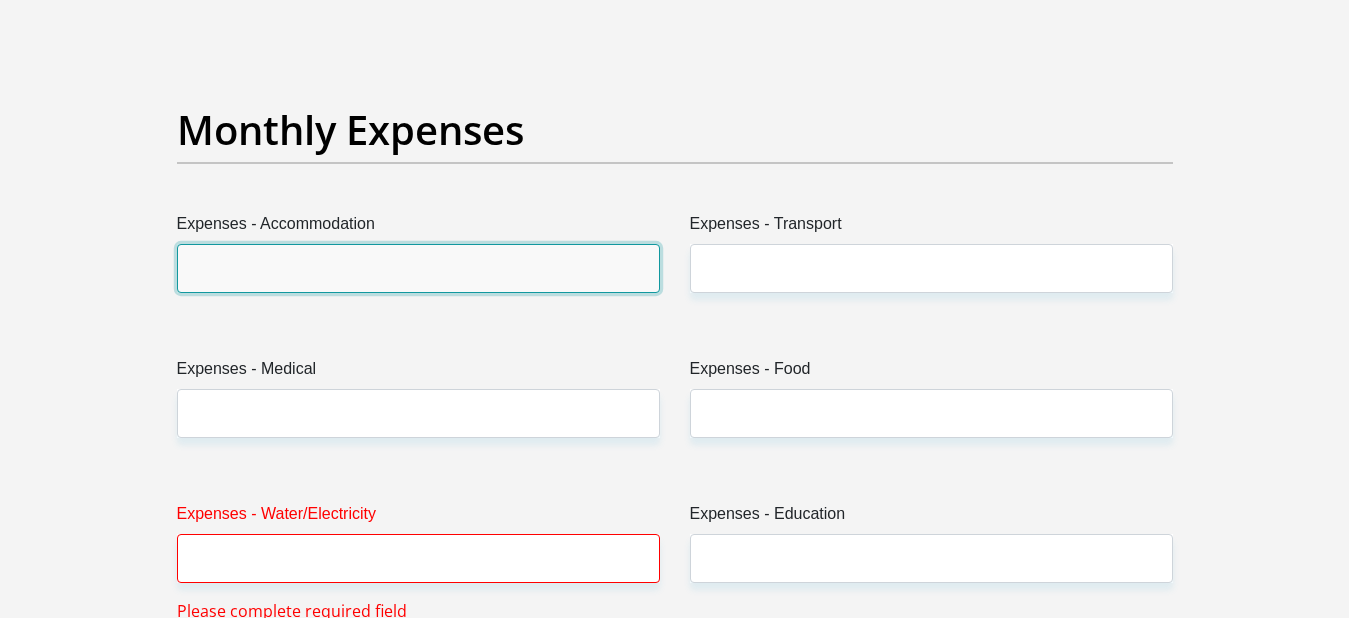 click on "Expenses - Accommodation" at bounding box center [418, 268] 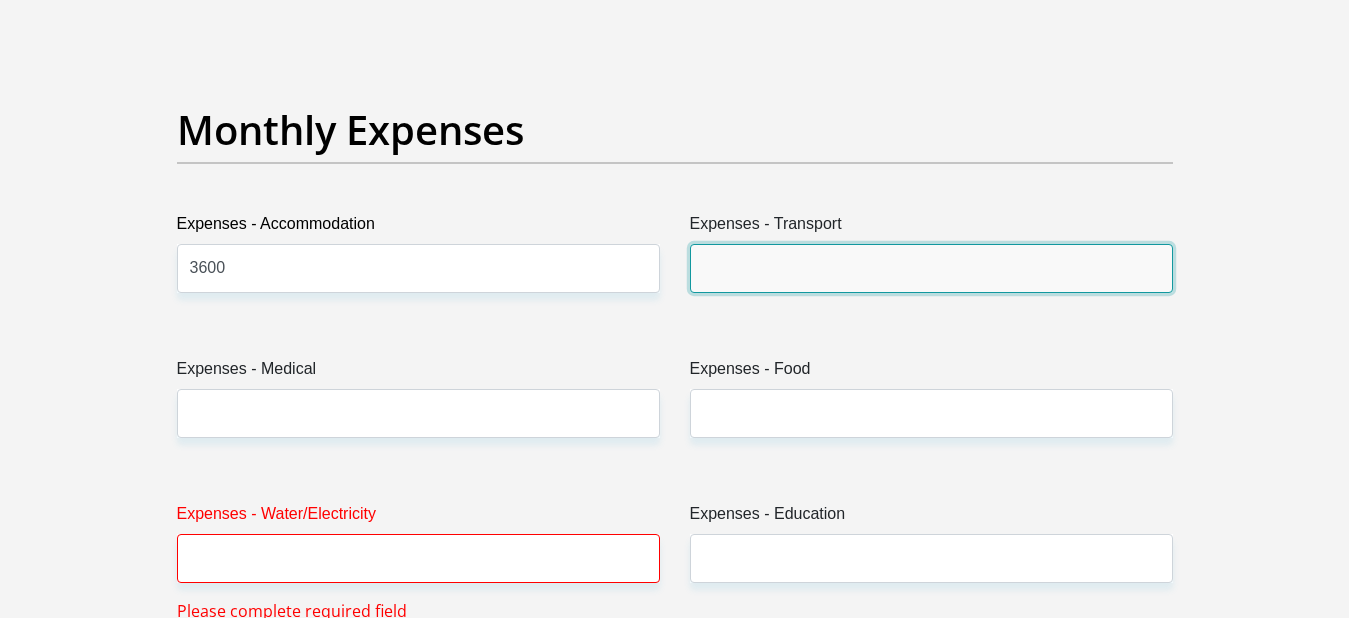 click on "Expenses - Transport" at bounding box center [931, 268] 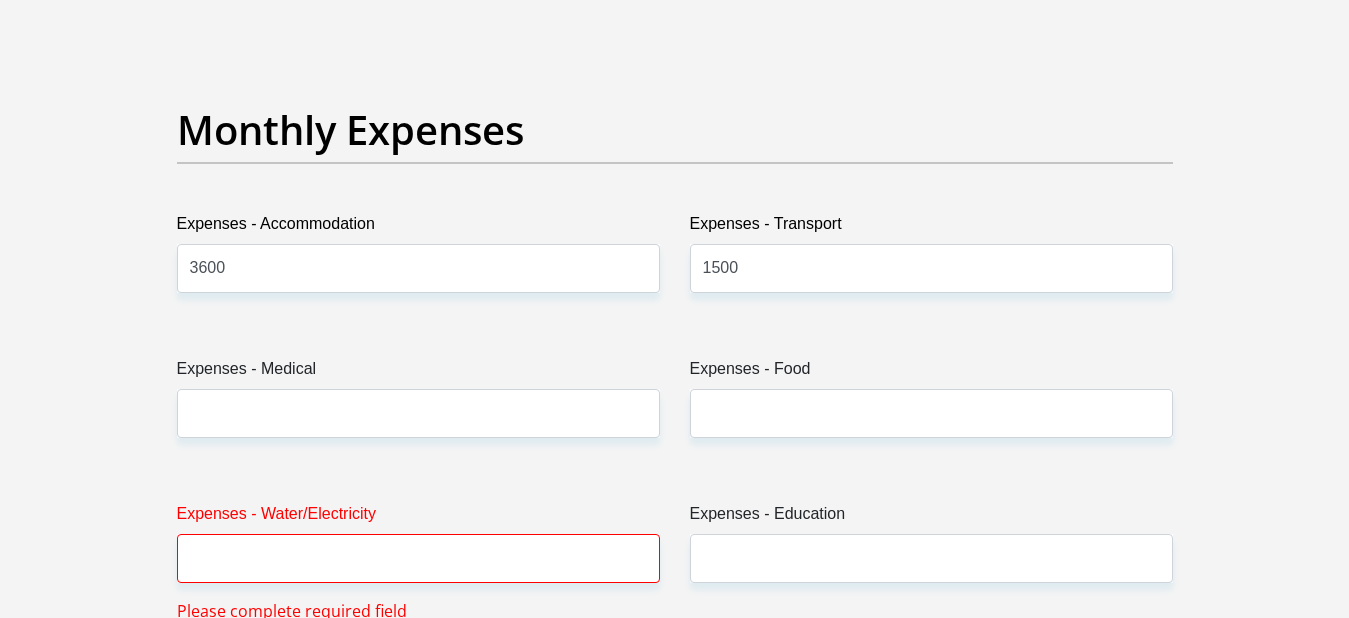 click on "Expenses - Medical" at bounding box center [418, 405] 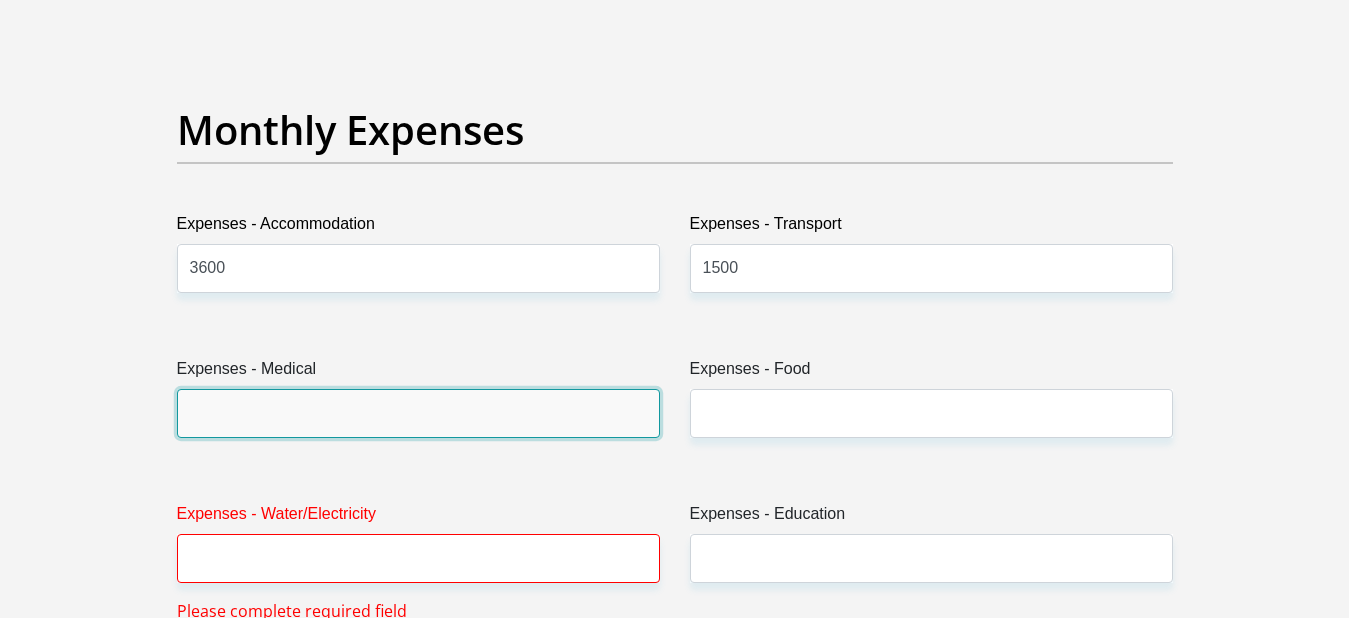 click on "Expenses - Medical" at bounding box center [418, 413] 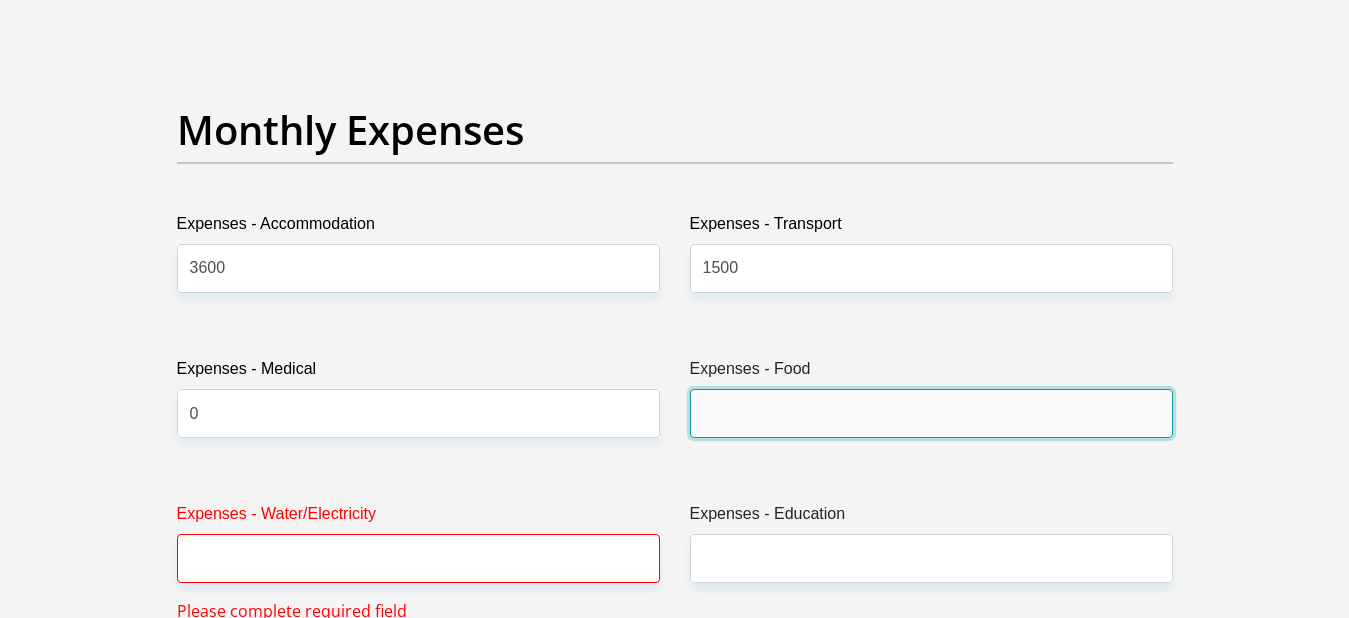 click on "Expenses - Food" at bounding box center (931, 413) 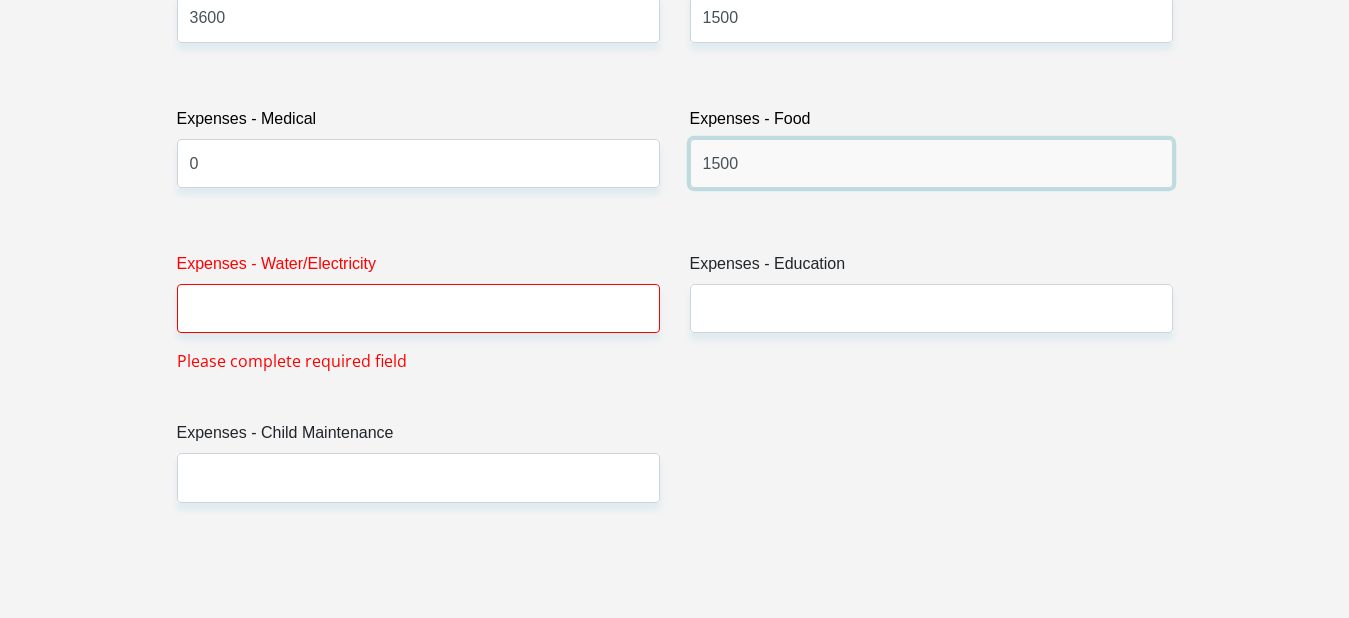 scroll, scrollTop: 3100, scrollLeft: 0, axis: vertical 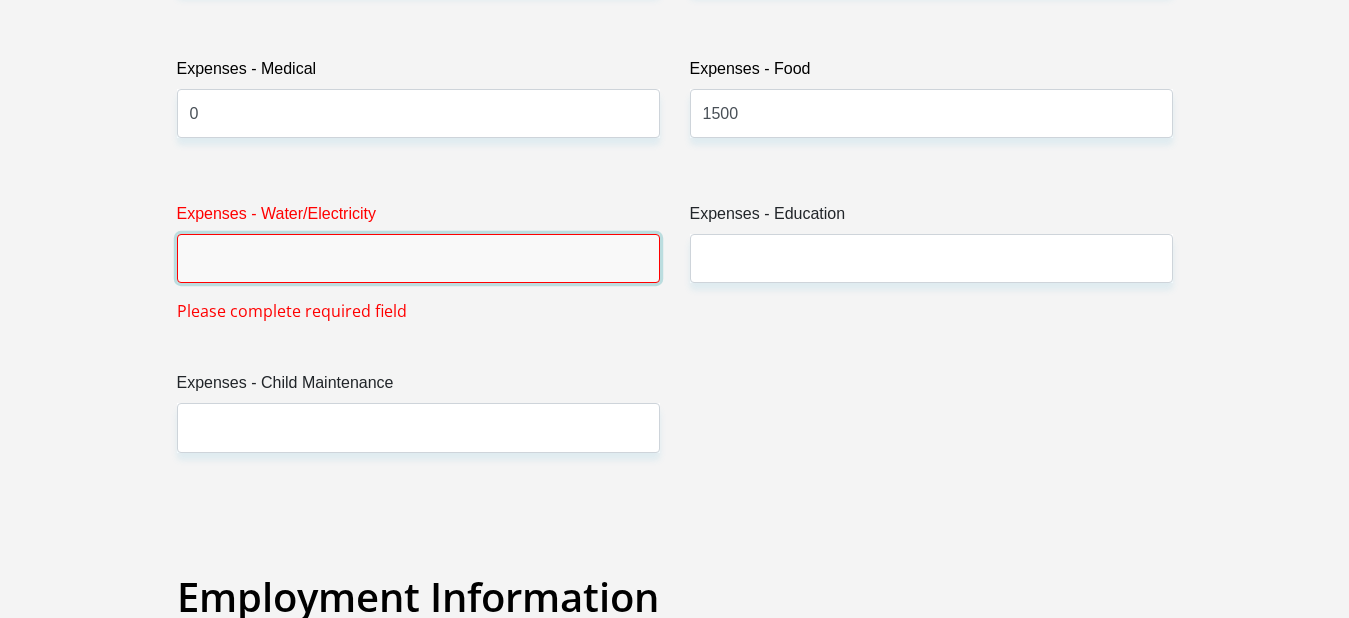 click on "Expenses - Water/Electricity" at bounding box center [418, 258] 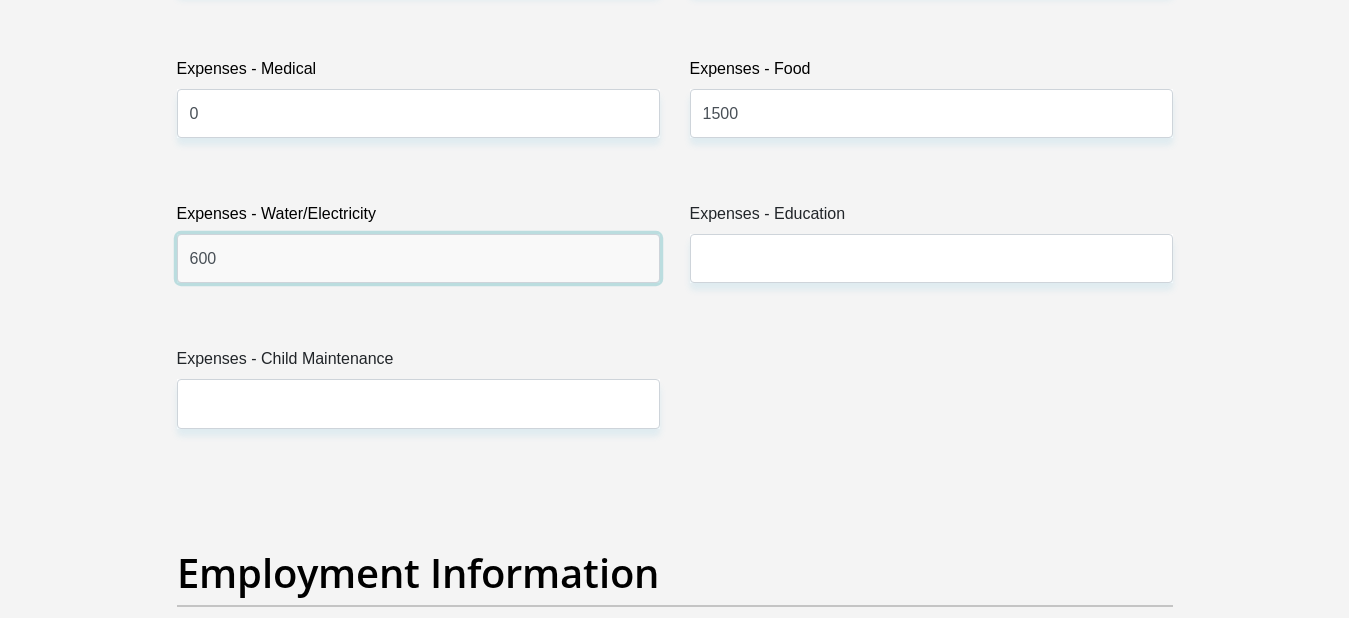 type on "600" 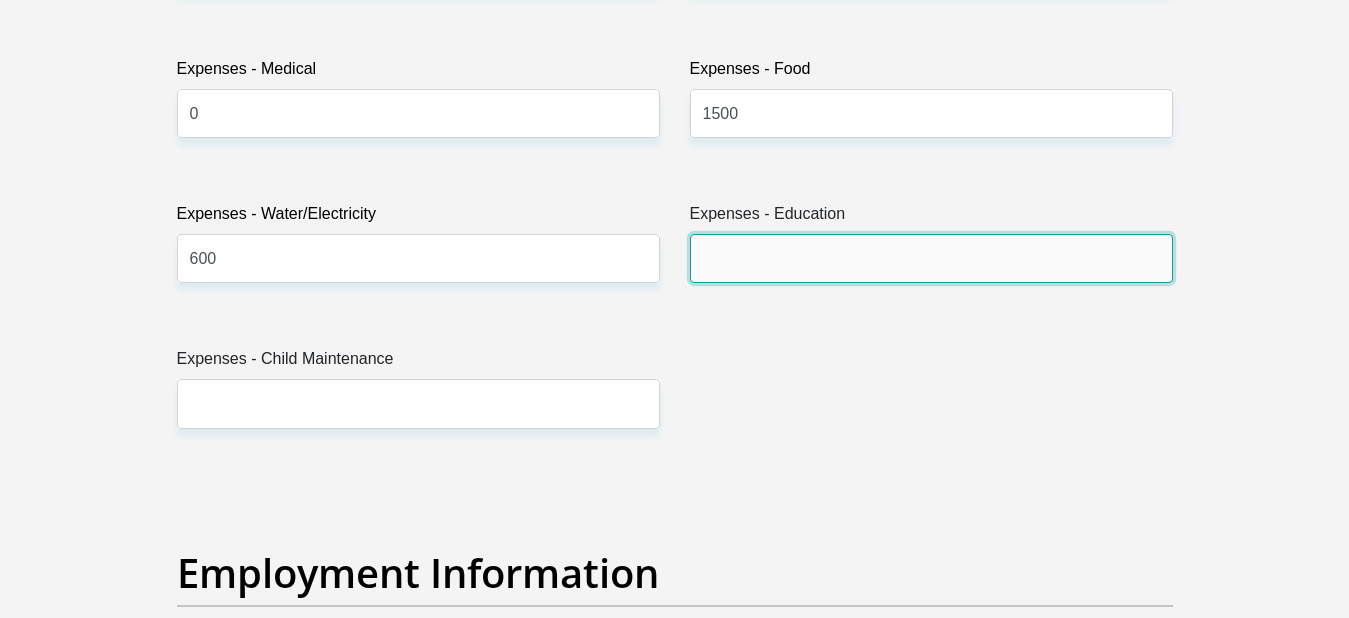 click on "Expenses - Education" at bounding box center (931, 258) 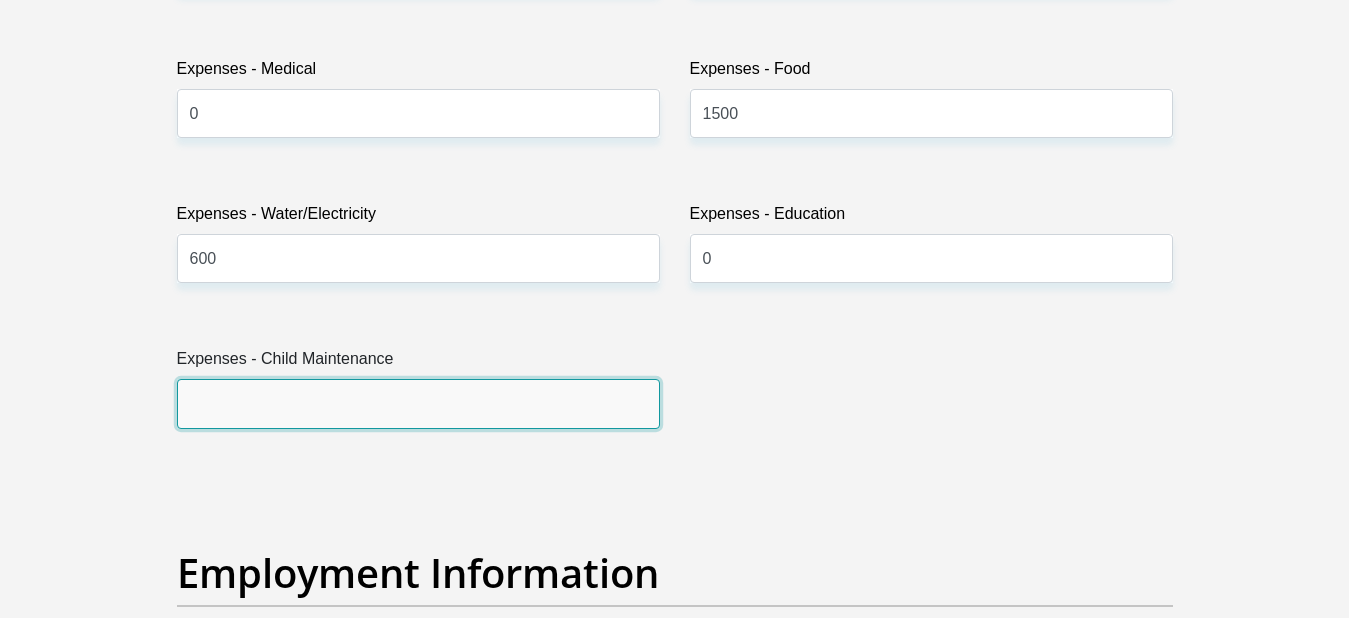 click on "Expenses - Child Maintenance" at bounding box center (418, 403) 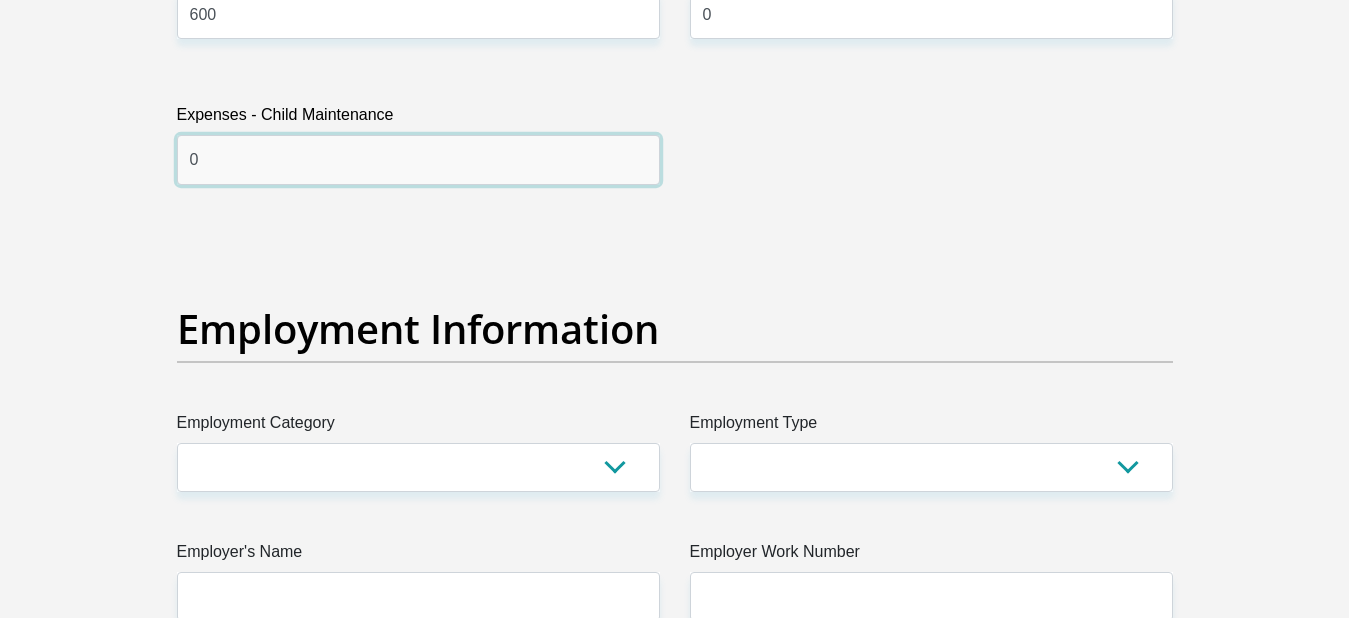 scroll, scrollTop: 3400, scrollLeft: 0, axis: vertical 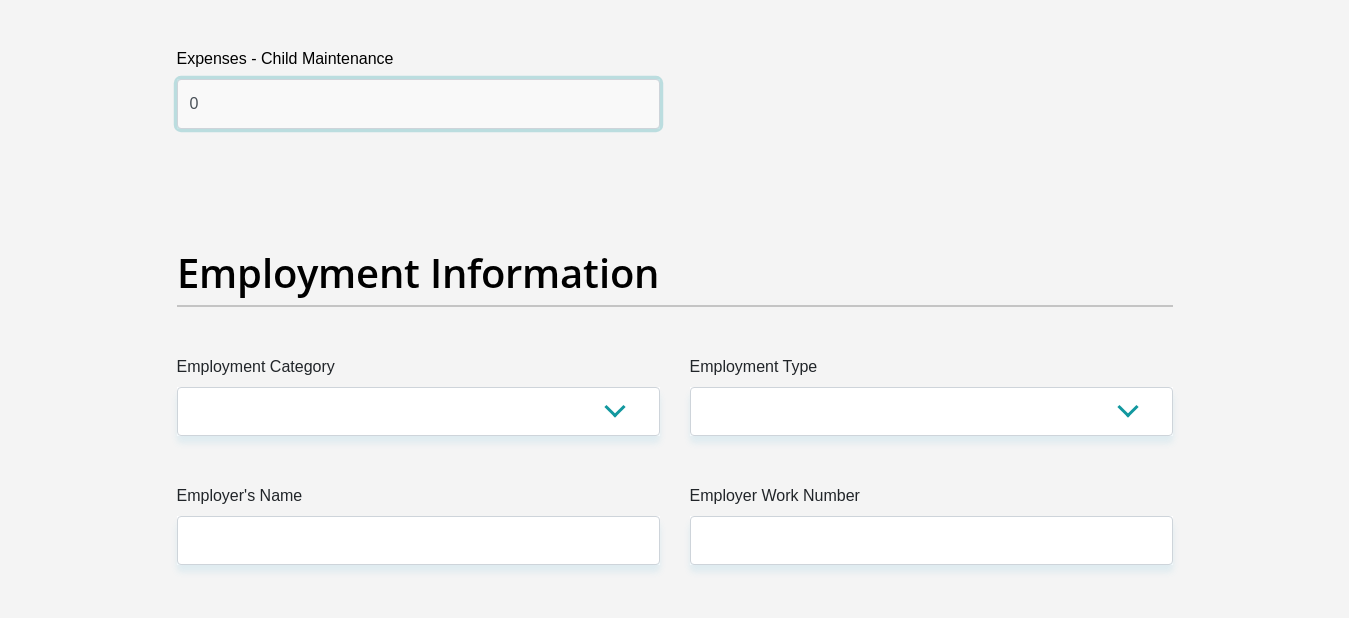 type on "0" 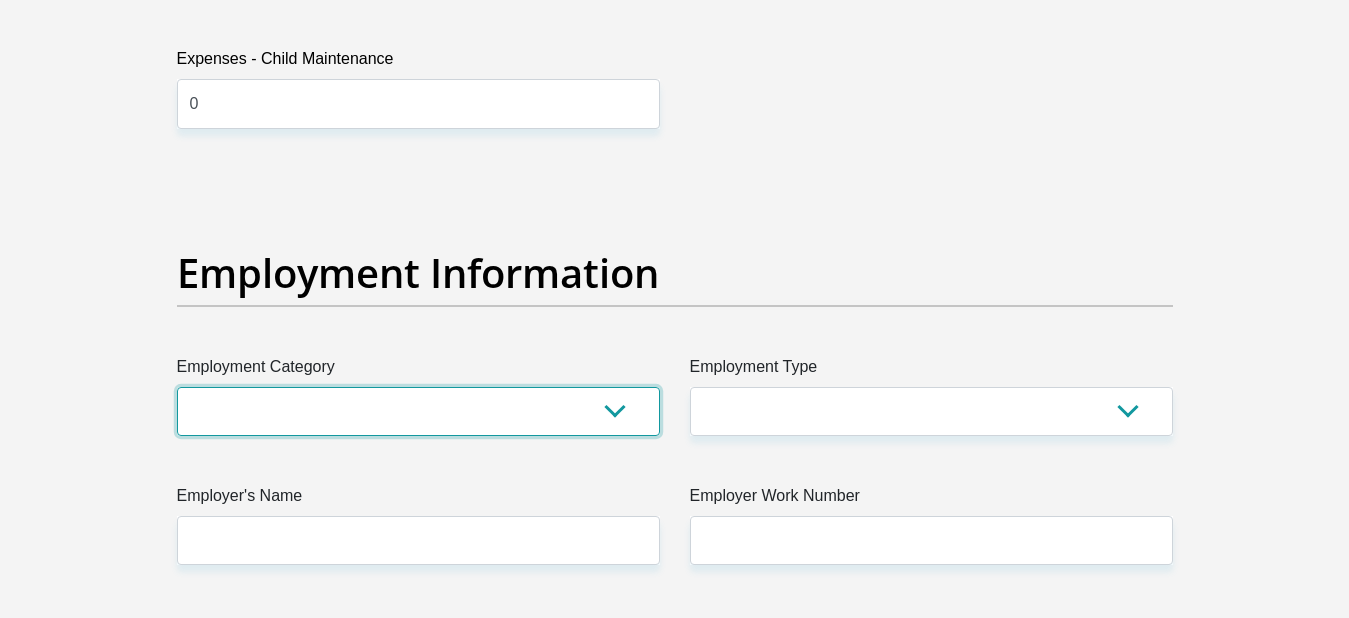 click on "AGRICULTURE
ALCOHOL & TOBACCO
CONSTRUCTION MATERIALS
METALLURGY
EQUIPMENT FOR RENEWABLE ENERGY
SPECIALIZED CONTRACTORS
CAR
GAMING (INCL. INTERNET
OTHER WHOLESALE
UNLICENSED PHARMACEUTICALS
CURRENCY EXCHANGE HOUSES
OTHER FINANCIAL INSTITUTIONS & INSURANCE
REAL ESTATE AGENTS
OIL & GAS
OTHER MATERIALS (E.G. IRON ORE)
PRECIOUS STONES & PRECIOUS METALS
POLITICAL ORGANIZATIONS
RELIGIOUS ORGANIZATIONS(NOT SECTS)
ACTI. HAVING BUSINESS DEAL WITH PUBLIC ADMINISTRATION
LAUNDROMATS" at bounding box center (418, 411) 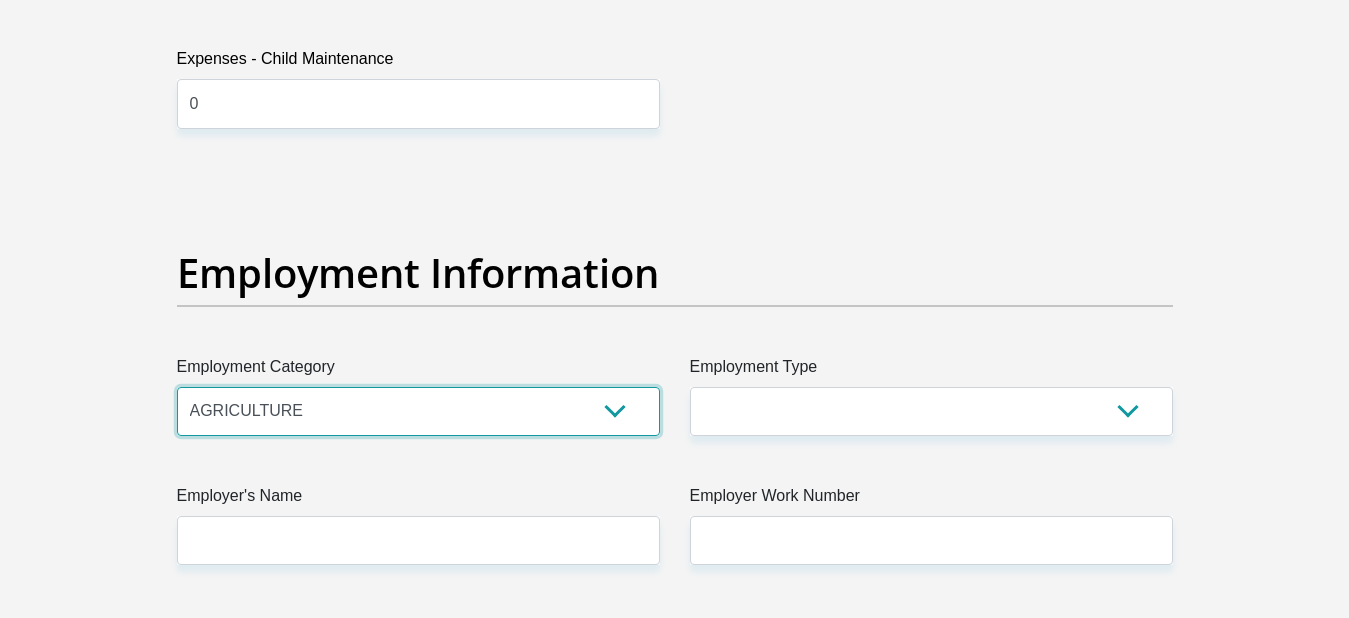click on "AGRICULTURE
ALCOHOL & TOBACCO
CONSTRUCTION MATERIALS
METALLURGY
EQUIPMENT FOR RENEWABLE ENERGY
SPECIALIZED CONTRACTORS
CAR
GAMING (INCL. INTERNET
OTHER WHOLESALE
UNLICENSED PHARMACEUTICALS
CURRENCY EXCHANGE HOUSES
OTHER FINANCIAL INSTITUTIONS & INSURANCE
REAL ESTATE AGENTS
OIL & GAS
OTHER MATERIALS (E.G. IRON ORE)
PRECIOUS STONES & PRECIOUS METALS
POLITICAL ORGANIZATIONS
RELIGIOUS ORGANIZATIONS(NOT SECTS)
ACTI. HAVING BUSINESS DEAL WITH PUBLIC ADMINISTRATION
LAUNDROMATS" at bounding box center [418, 411] 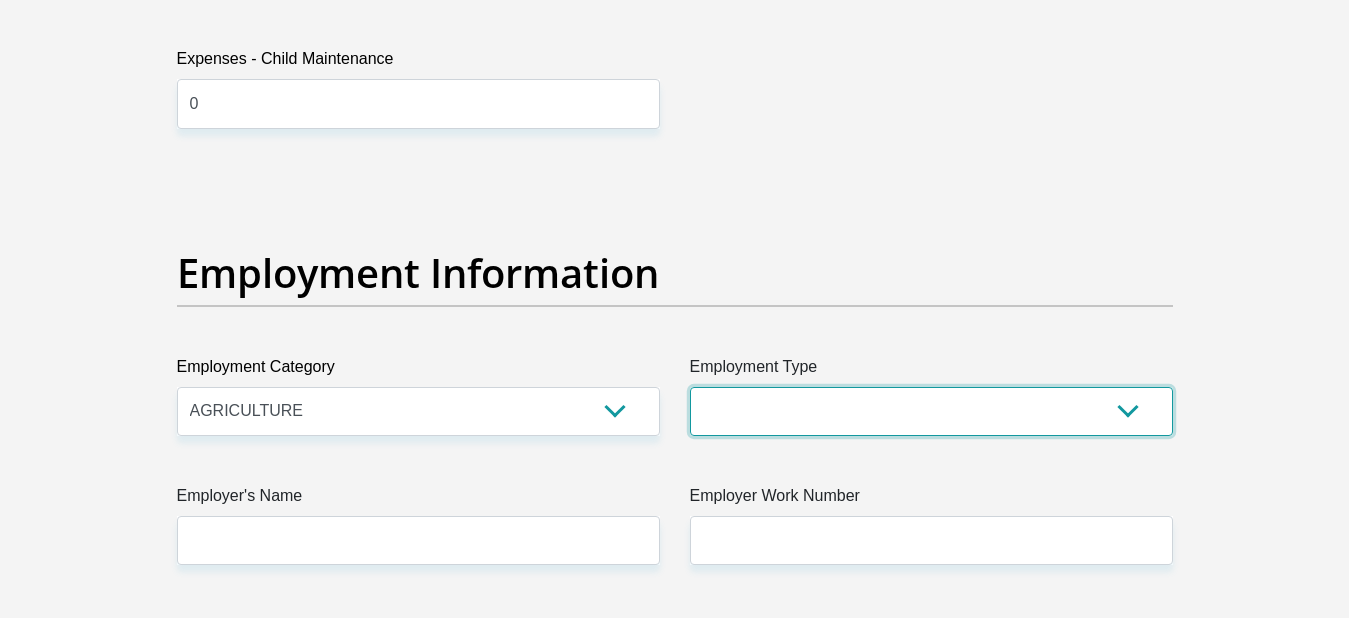 click on "College/Lecturer
Craft Seller
Creative
Driver
Executive
Farmer
Forces - Non Commissioned
Forces - Officer
Hawker
Housewife
Labourer
Licenced Professional
Manager
Miner
Non Licenced Professional
Office Staff/Clerk
Outside Worker
Pensioner
Permanent Teacher
Production/Manufacturing
Sales
Self-Employed
Semi-Professional Worker
Service Industry  Social Worker  Student" at bounding box center [931, 411] 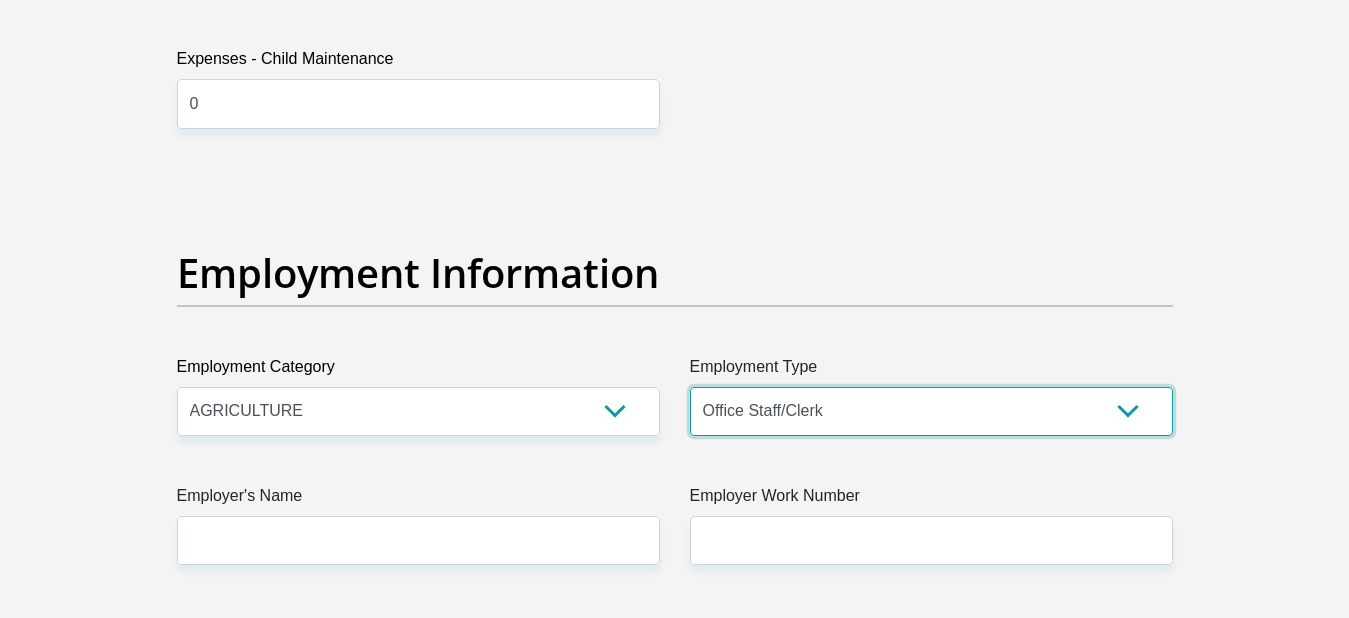 click on "College/Lecturer
Craft Seller
Creative
Driver
Executive
Farmer
Forces - Non Commissioned
Forces - Officer
Hawker
Housewife
Labourer
Licenced Professional
Manager
Miner
Non Licenced Professional
Office Staff/Clerk
Outside Worker
Pensioner
Permanent Teacher
Production/Manufacturing
Sales
Self-Employed
Semi-Professional Worker
Service Industry  Social Worker  Student" at bounding box center [931, 411] 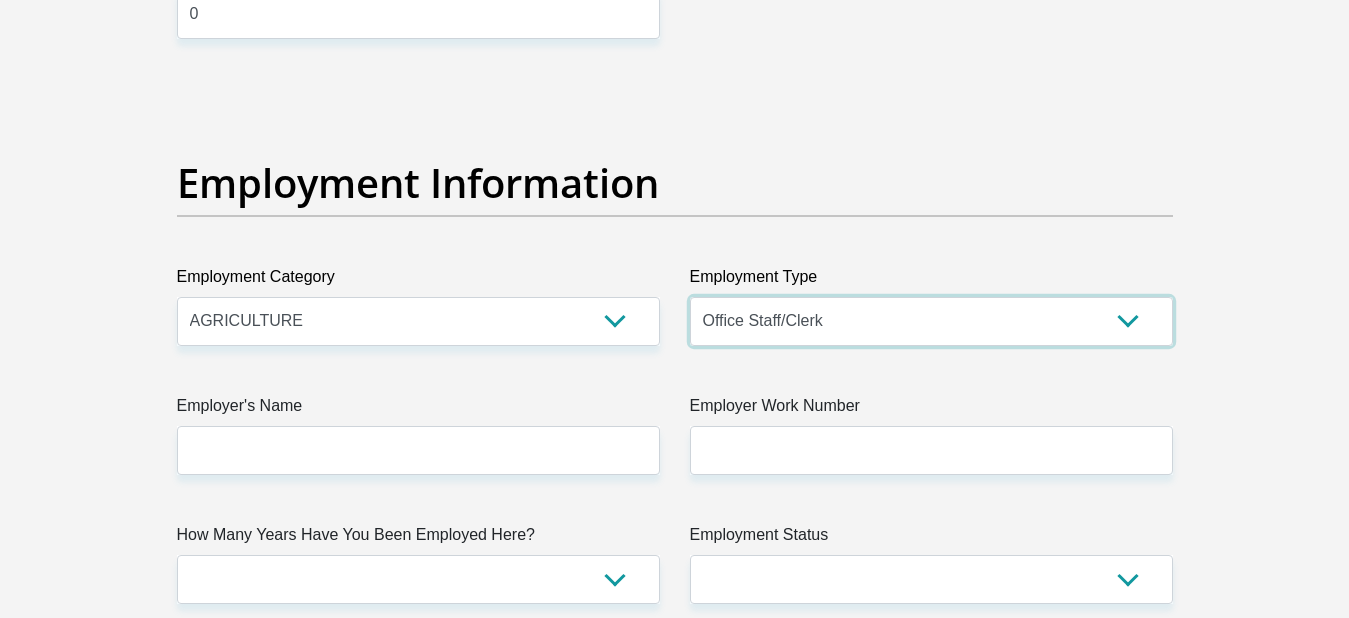 scroll, scrollTop: 3600, scrollLeft: 0, axis: vertical 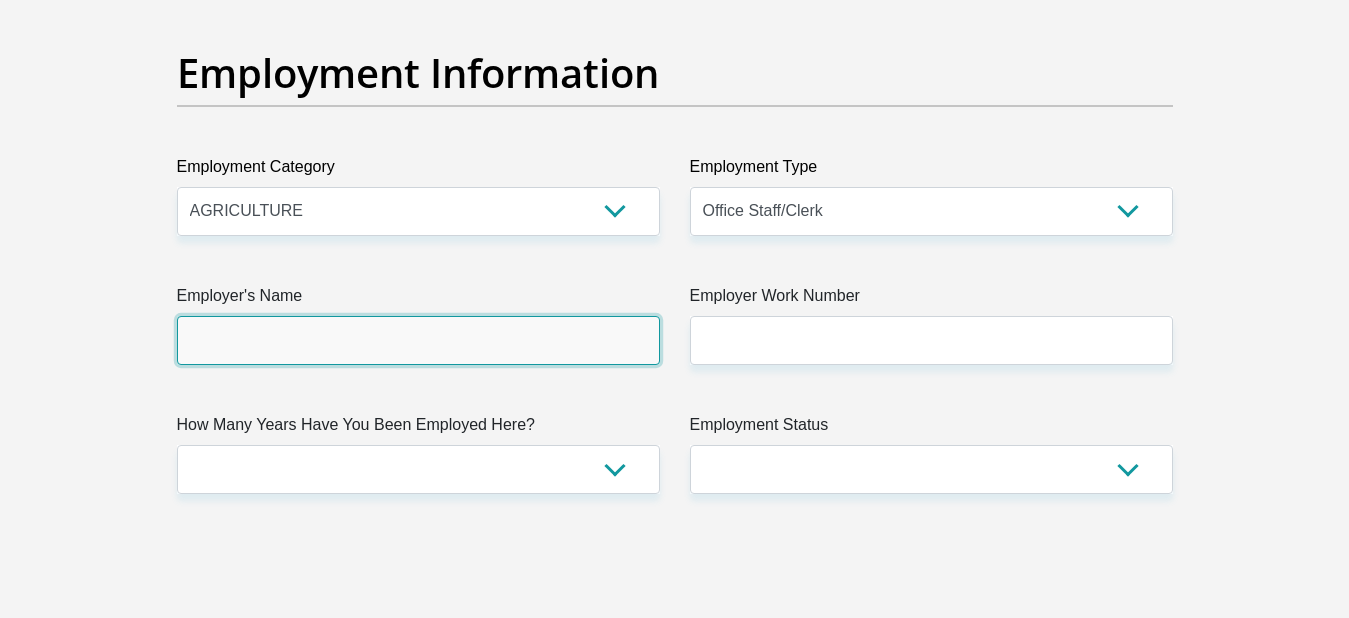 click on "Employer's Name" at bounding box center [418, 340] 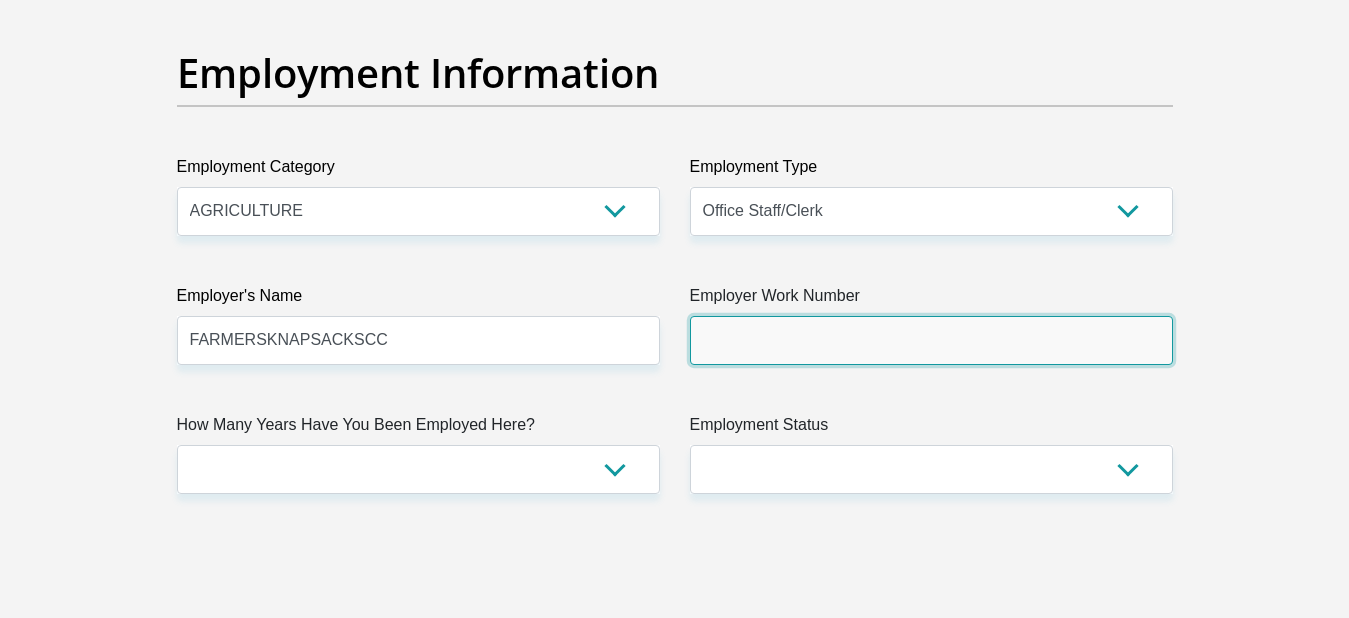 click on "Employer Work Number" at bounding box center (931, 340) 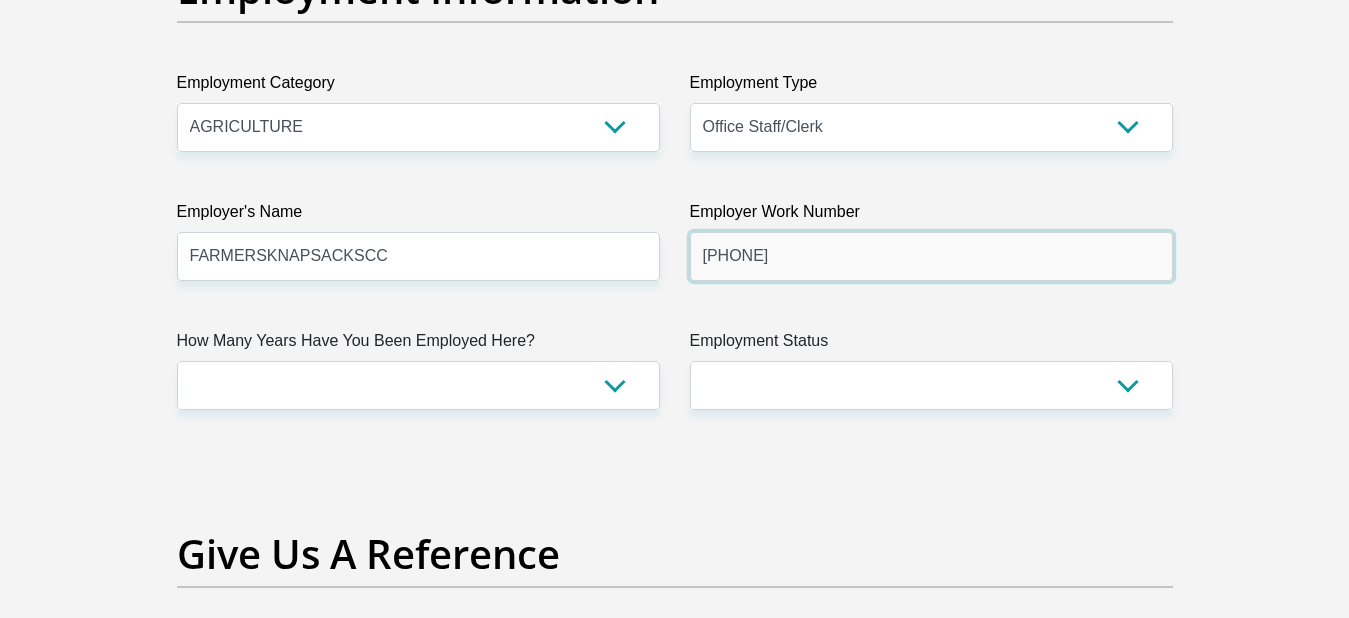 scroll, scrollTop: 3800, scrollLeft: 0, axis: vertical 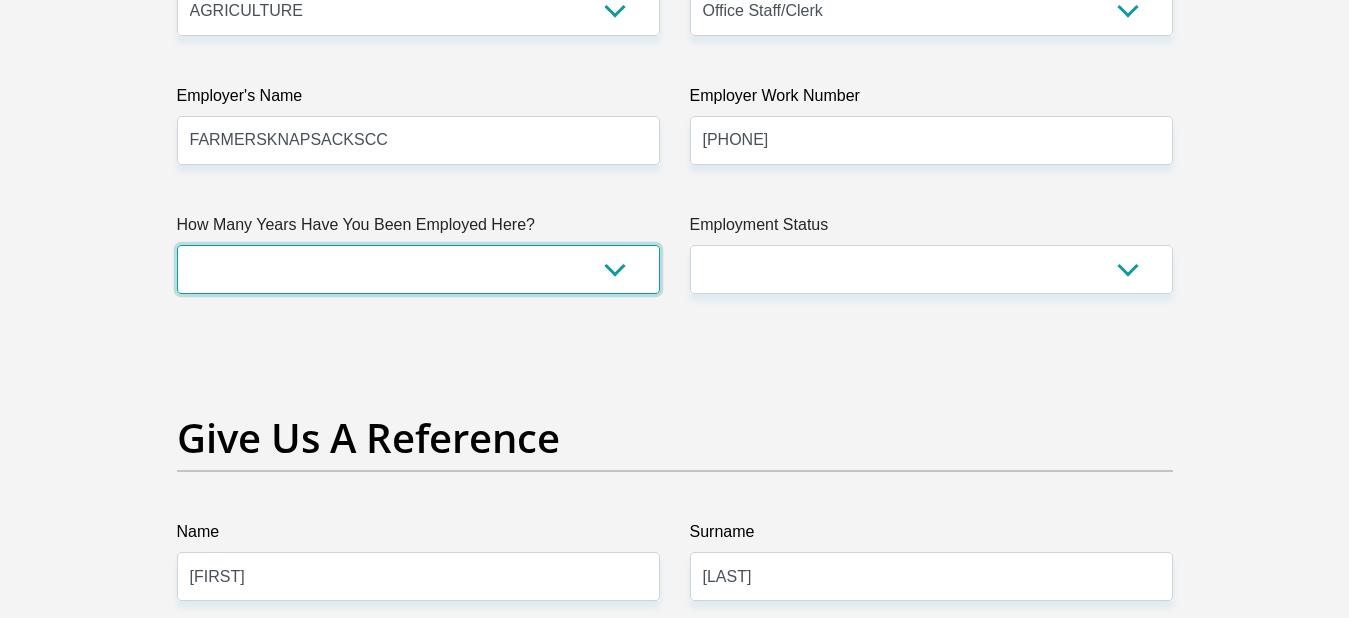 click on "less than 1 year
1-3 years
3-5 years
5+ years" at bounding box center [418, 269] 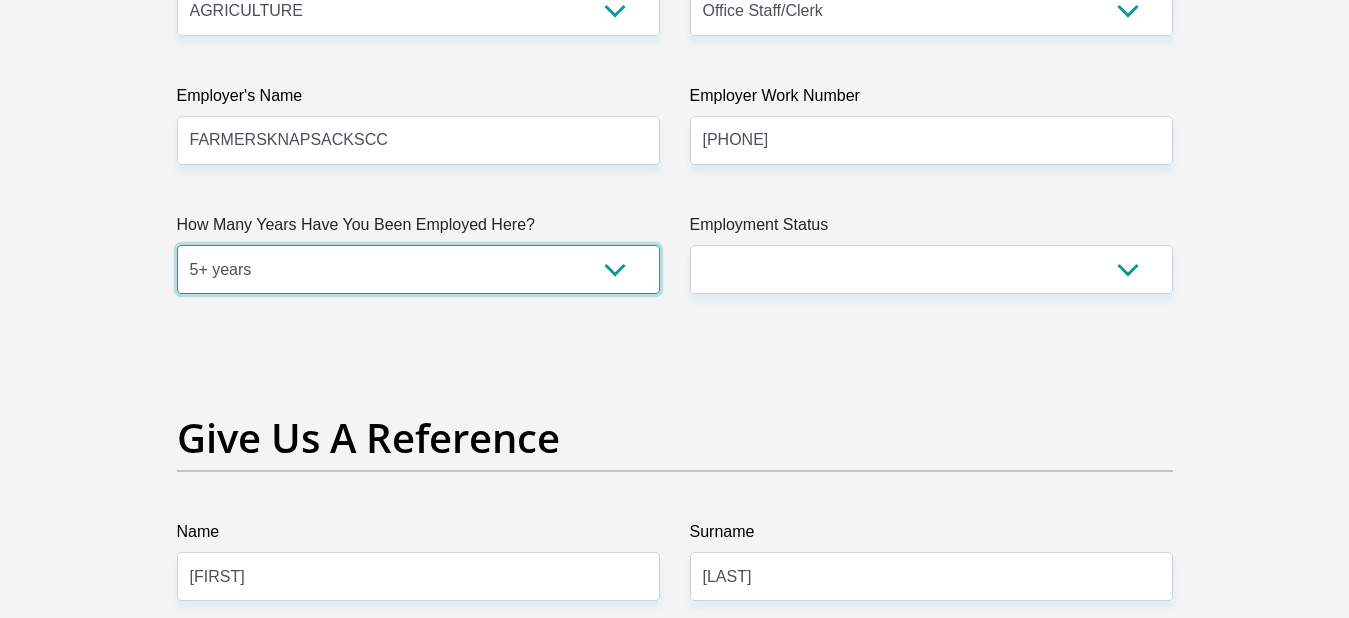 click on "less than 1 year
1-3 years
3-5 years
5+ years" at bounding box center (418, 269) 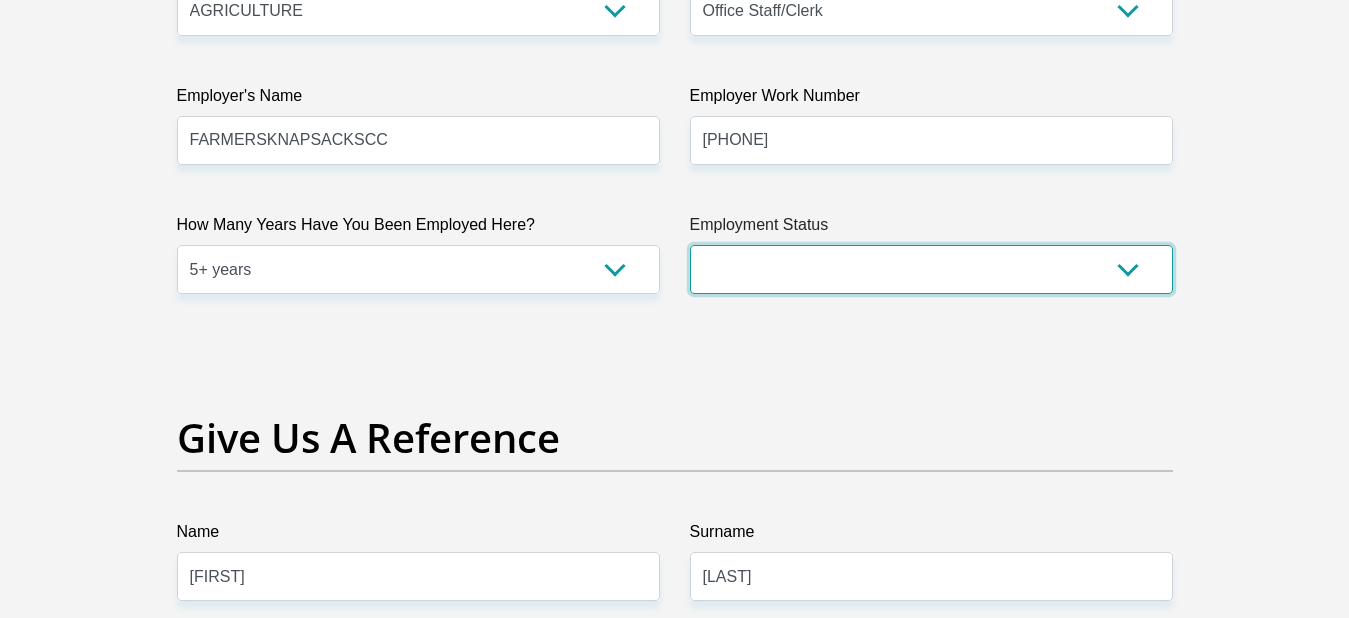 click on "Permanent/Full-time
Part-time/Casual
Contract Worker
Self-Employed
Housewife
Retired
Student
Medically Boarded
Disability
Unemployed" at bounding box center (931, 269) 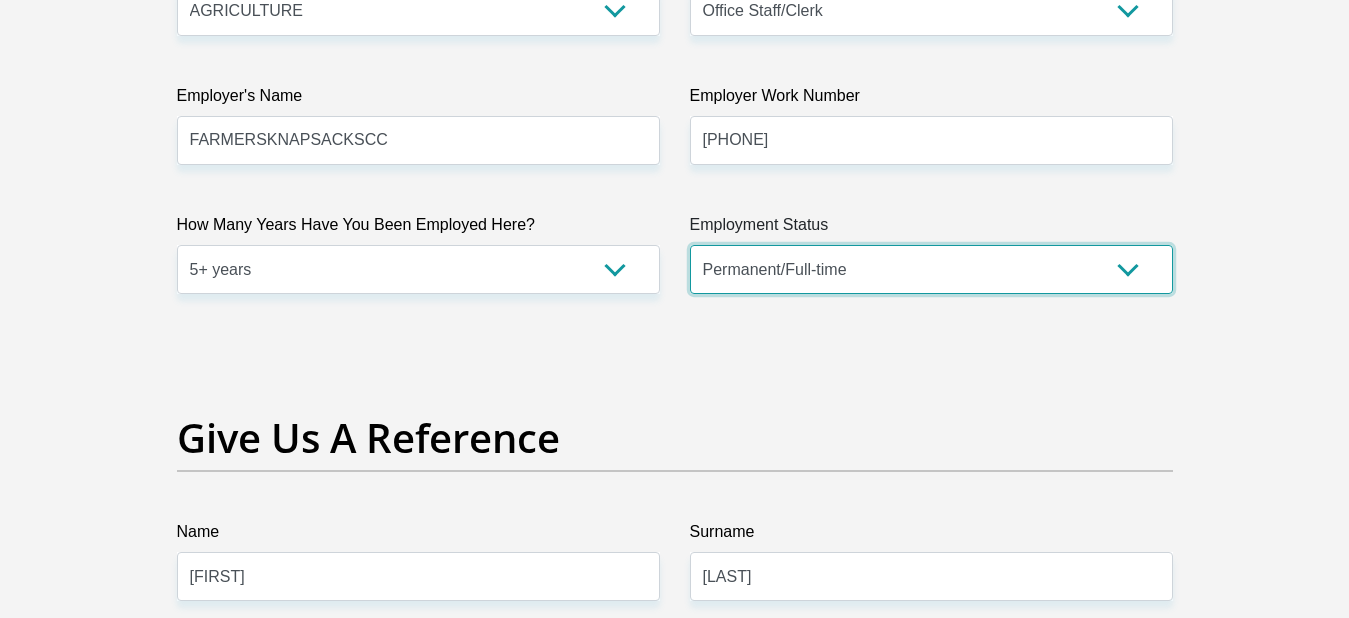 click on "Permanent/Full-time
Part-time/Casual
Contract Worker
Self-Employed
Housewife
Retired
Student
Medically Boarded
Disability
Unemployed" at bounding box center (931, 269) 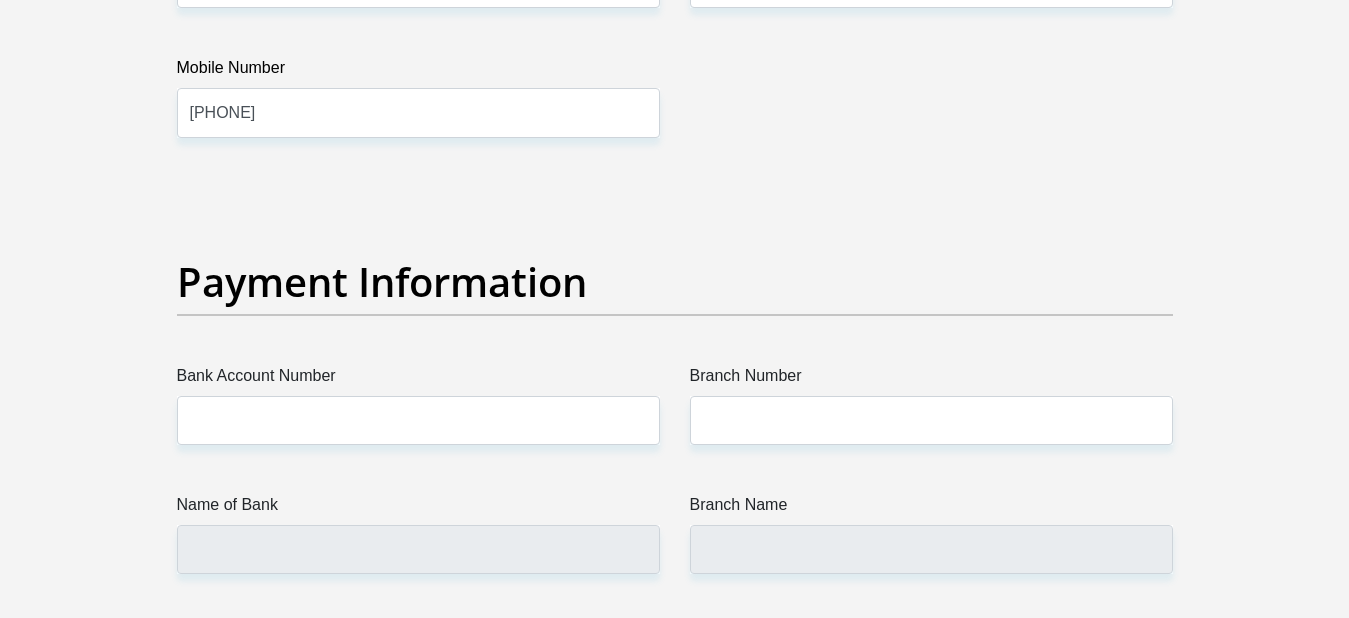 scroll, scrollTop: 4500, scrollLeft: 0, axis: vertical 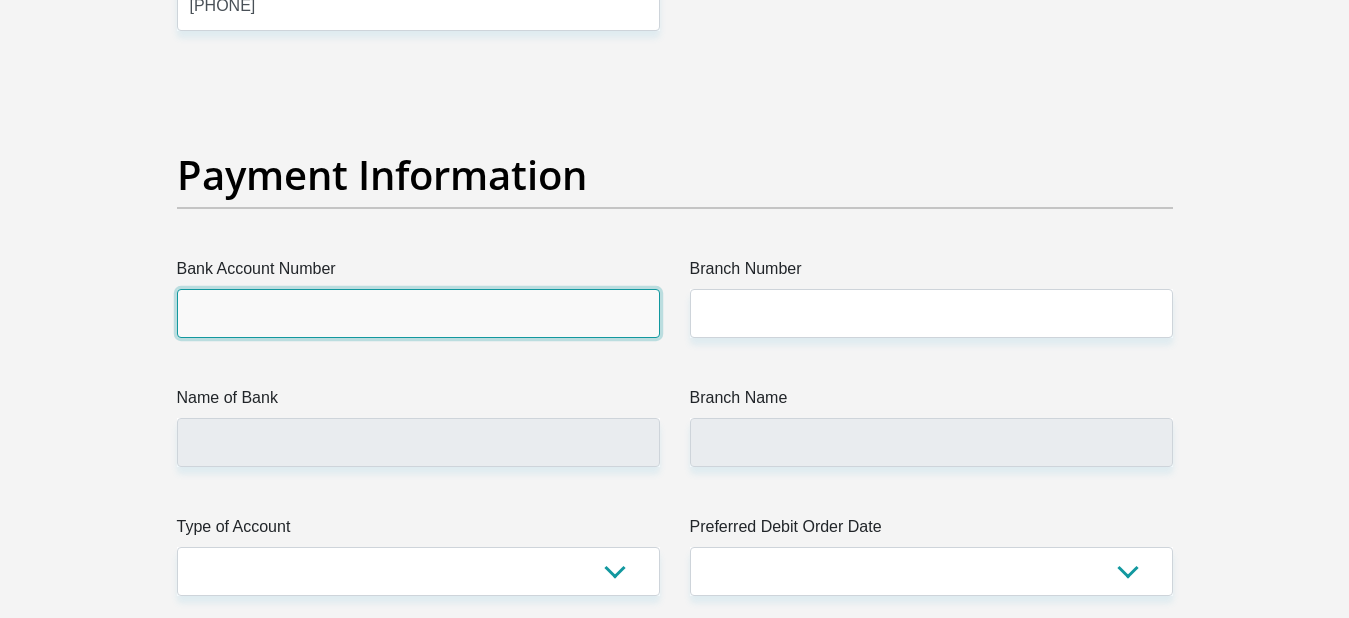 click on "Bank Account Number" at bounding box center [418, 313] 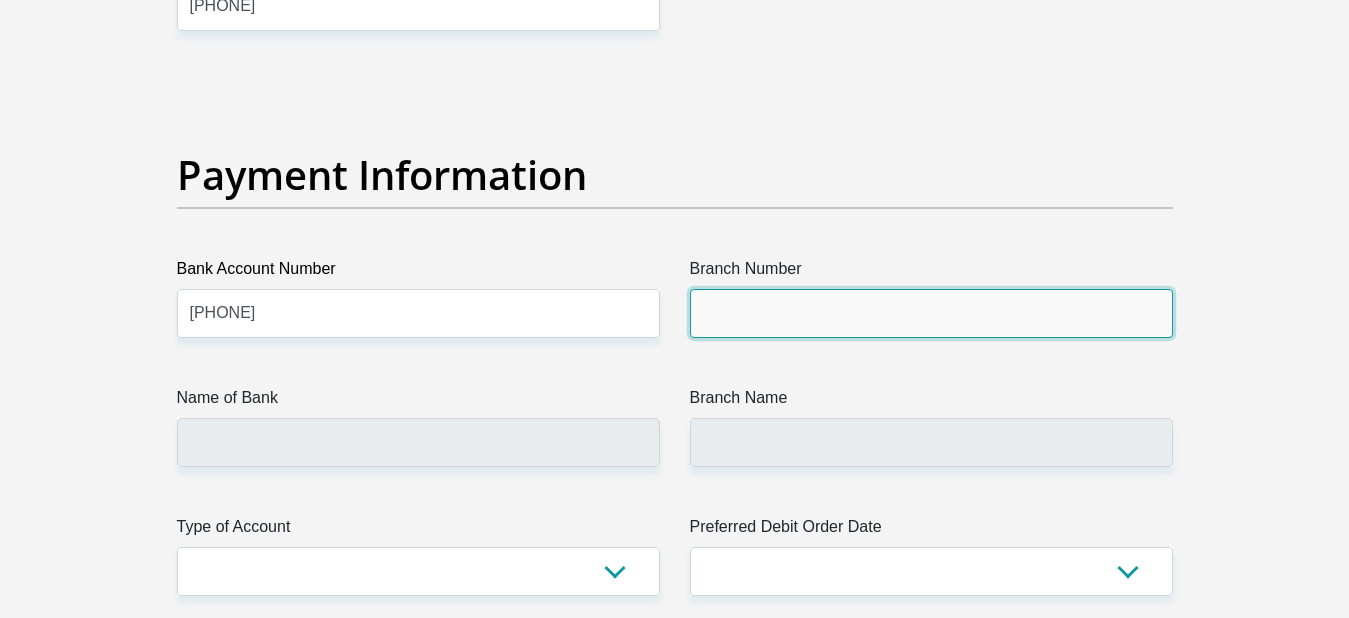 click on "Branch Number" at bounding box center [931, 313] 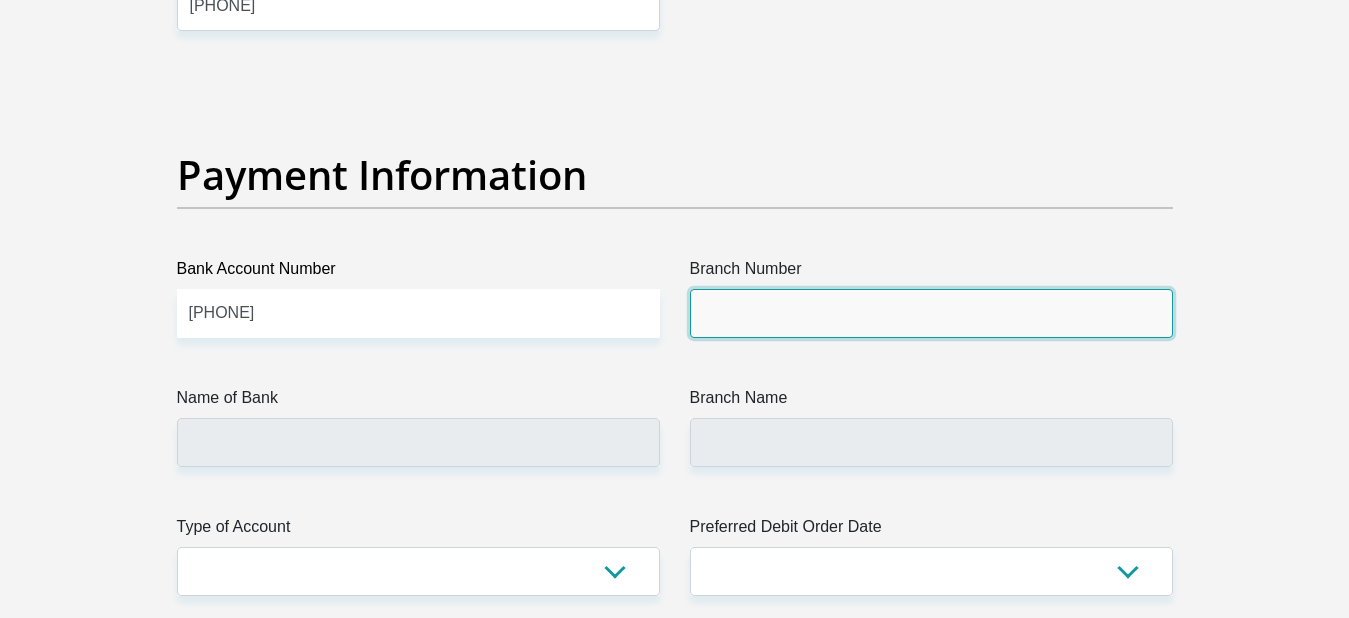 type on "470010" 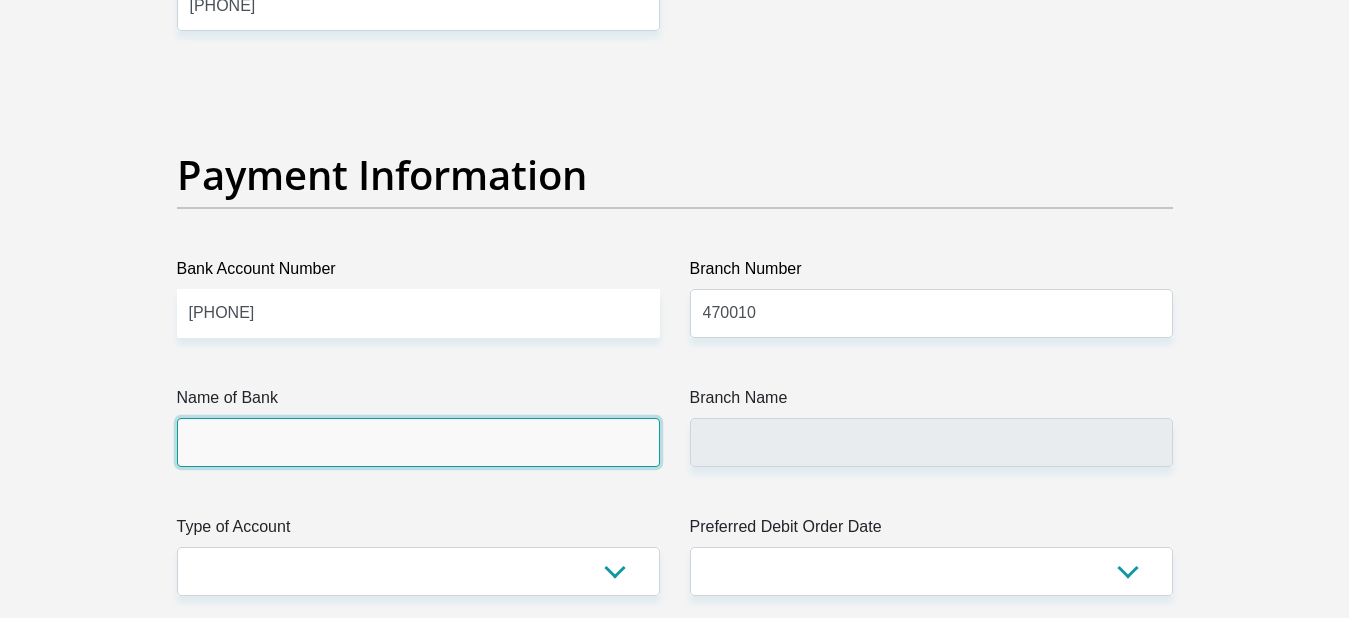 drag, startPoint x: 481, startPoint y: 428, endPoint x: 476, endPoint y: 463, distance: 35.35534 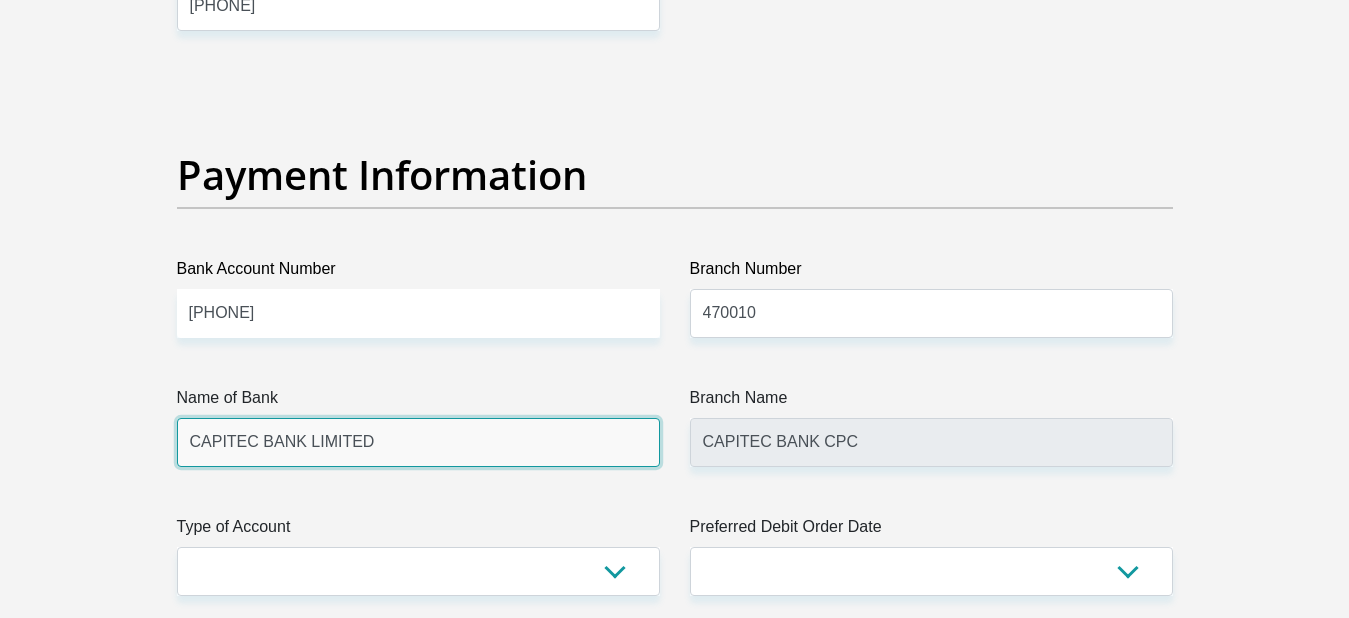 click on "CAPITEC BANK LIMITED" at bounding box center [418, 442] 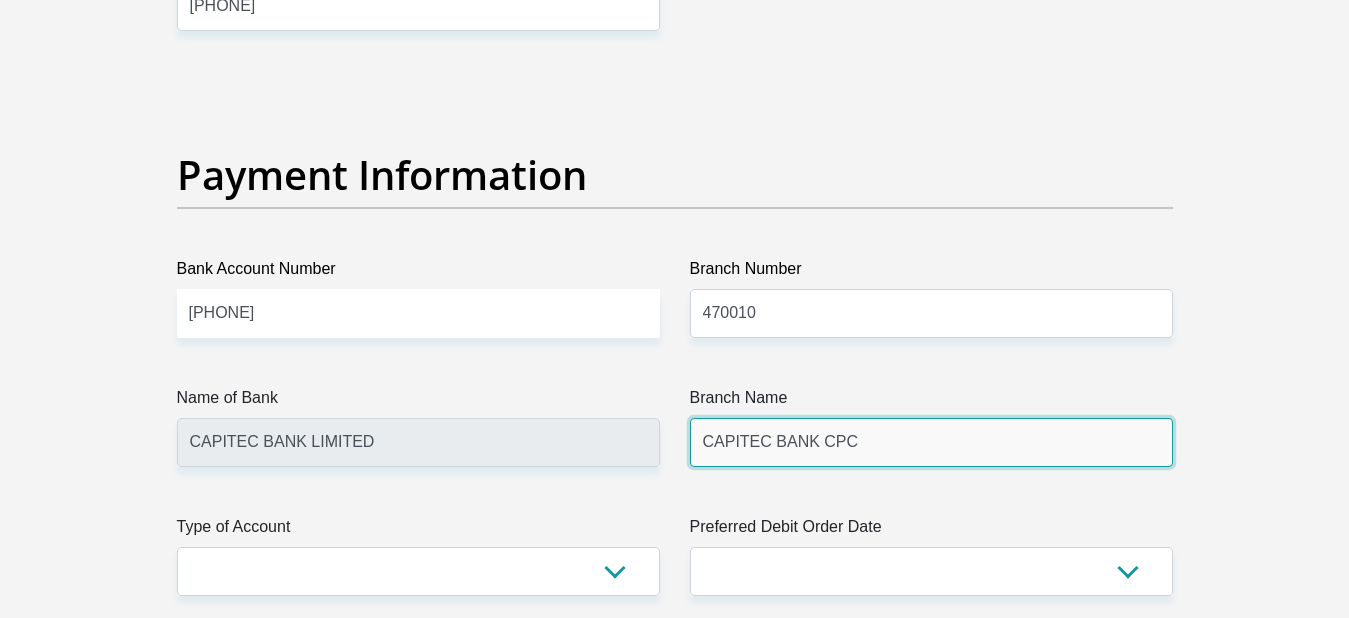 click on "CAPITEC BANK CPC" at bounding box center [931, 442] 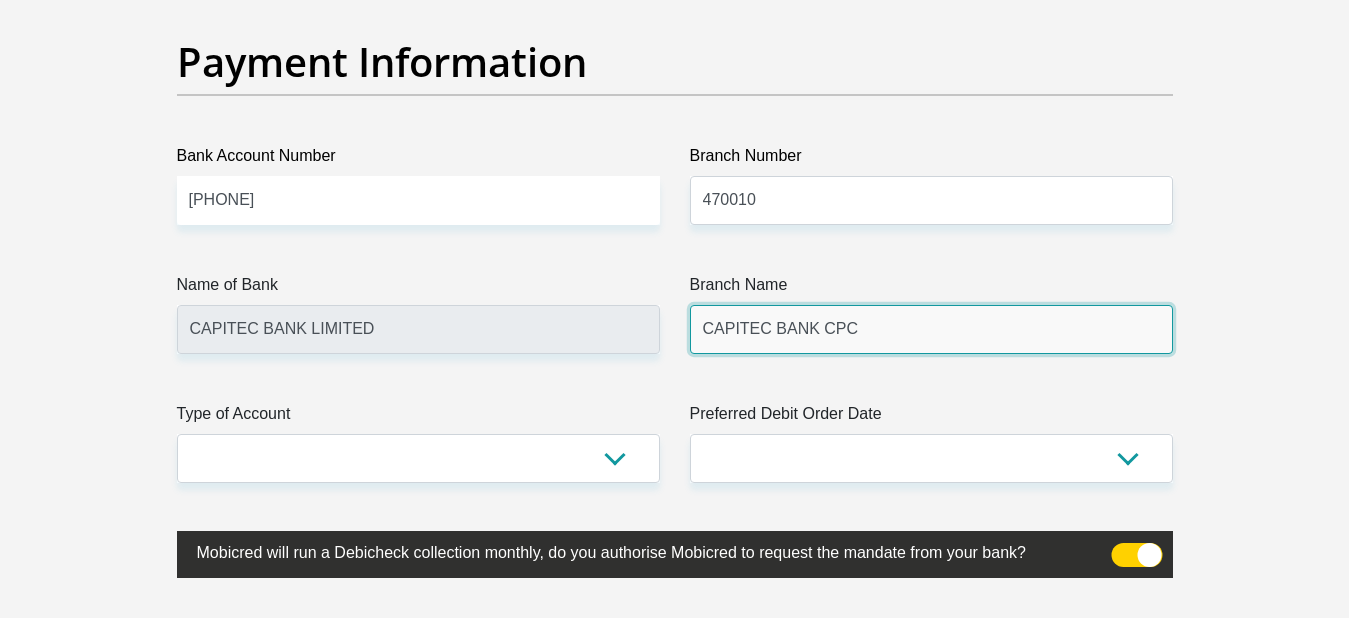 scroll, scrollTop: 4800, scrollLeft: 0, axis: vertical 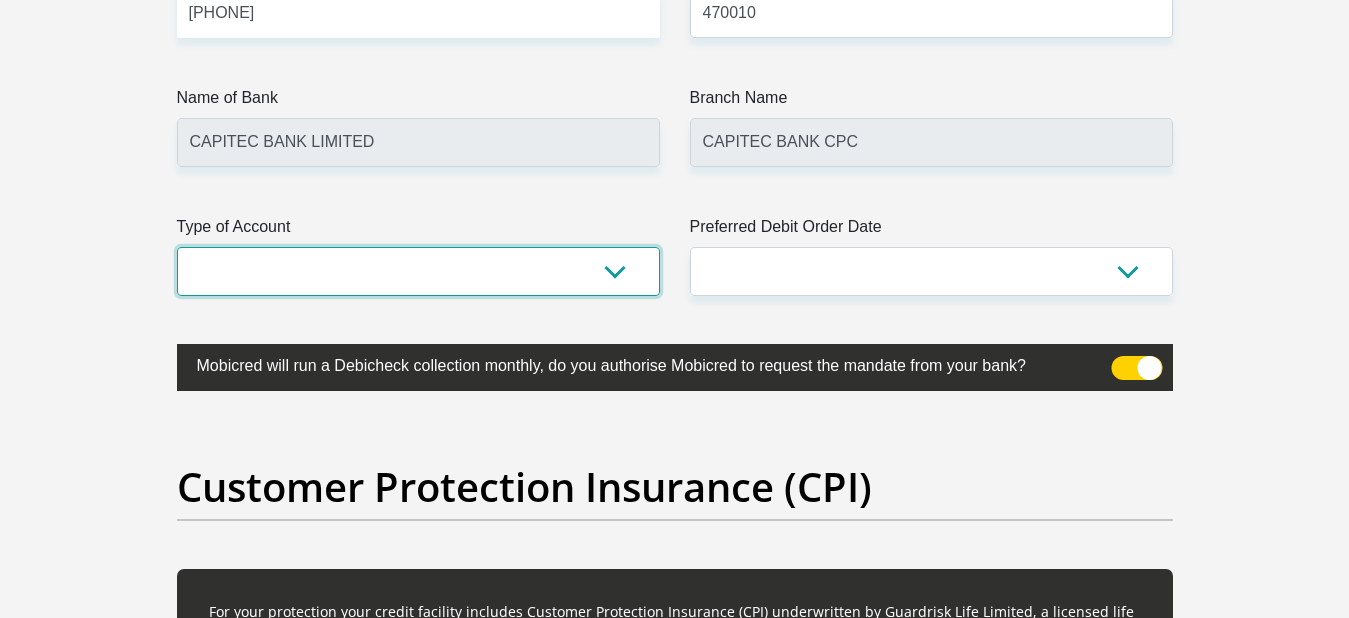click on "Cheque
Savings" at bounding box center [418, 271] 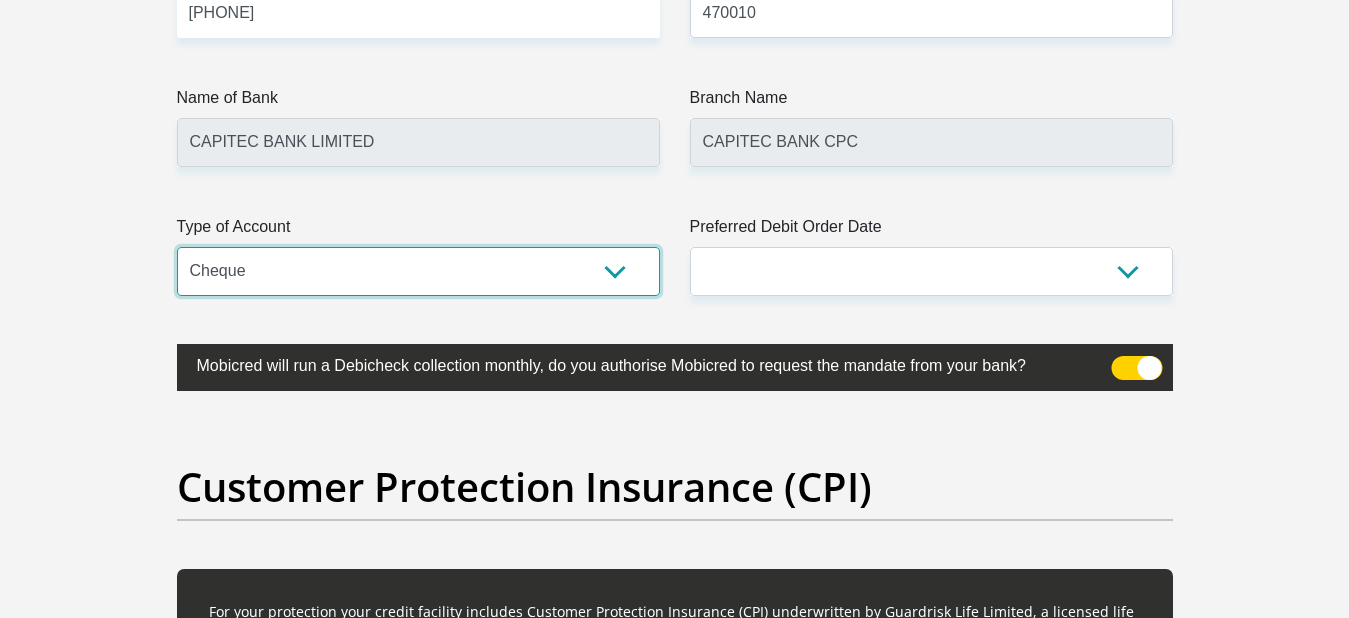 click on "Cheque
Savings" at bounding box center (418, 271) 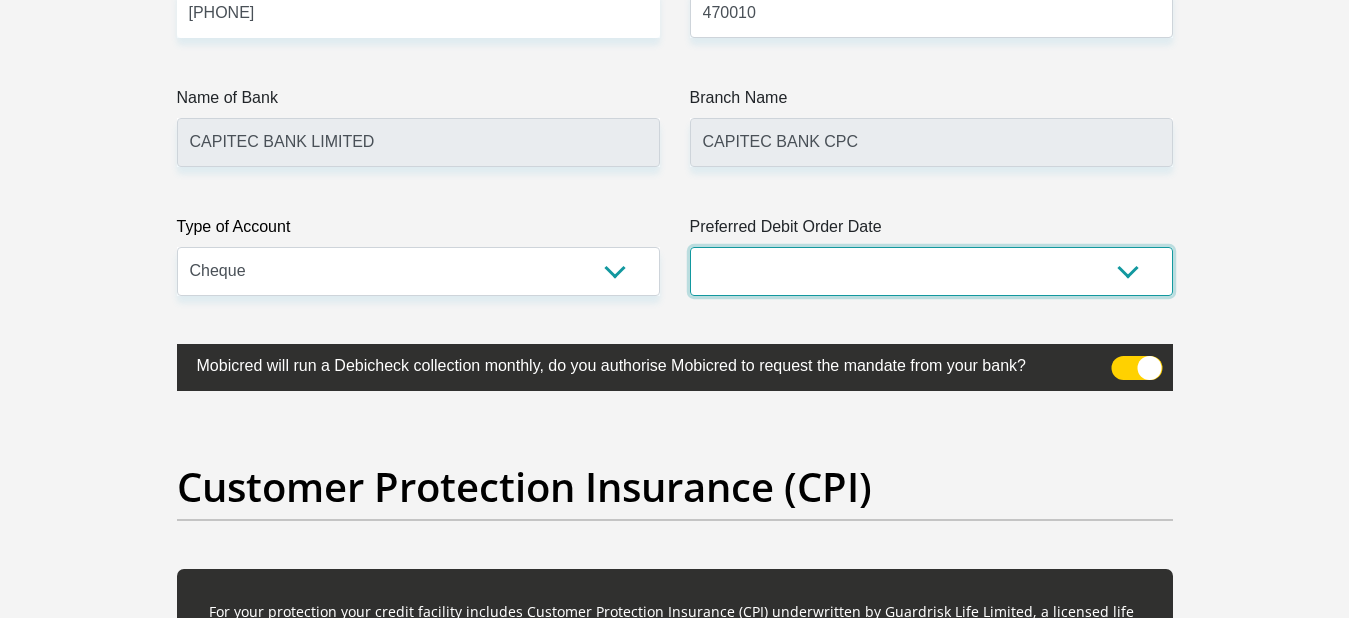 click on "1st
2nd
3rd
4th
5th
7th
18th
19th
20th
21st
22nd
23rd
24th
25th
26th
27th
28th
29th
30th" at bounding box center [931, 271] 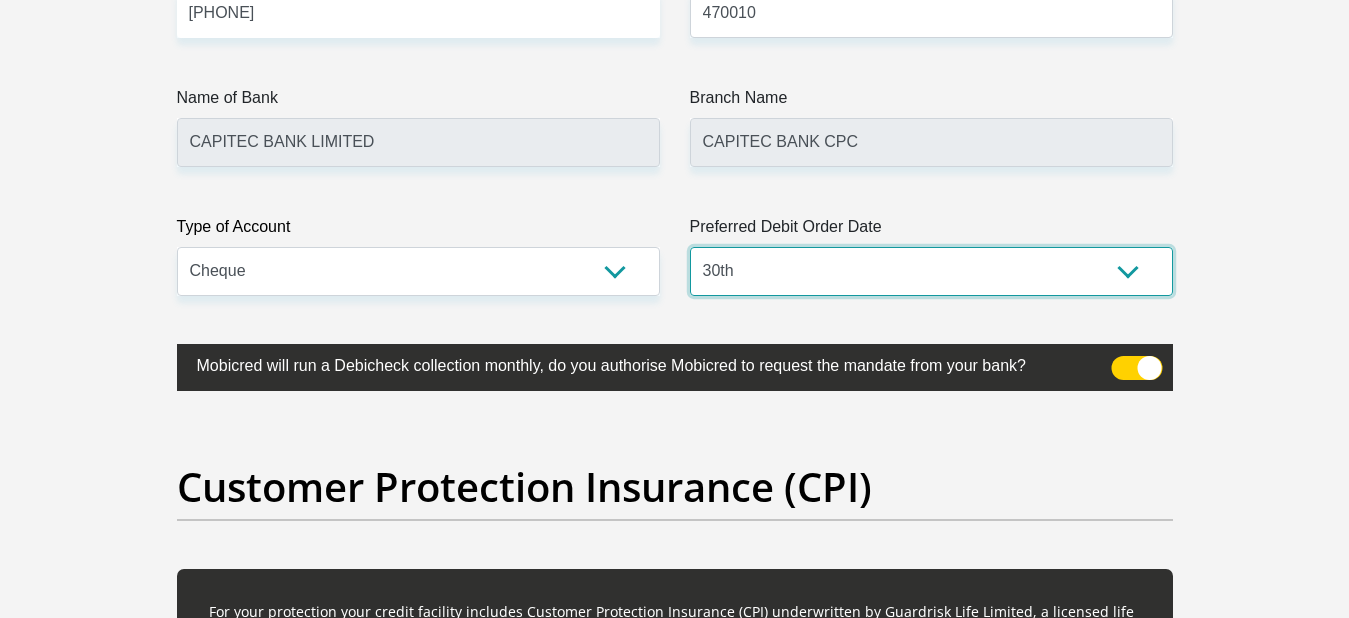 click on "1st
2nd
3rd
4th
5th
7th
18th
19th
20th
21st
22nd
23rd
24th
25th
26th
27th
28th
29th
30th" at bounding box center [931, 271] 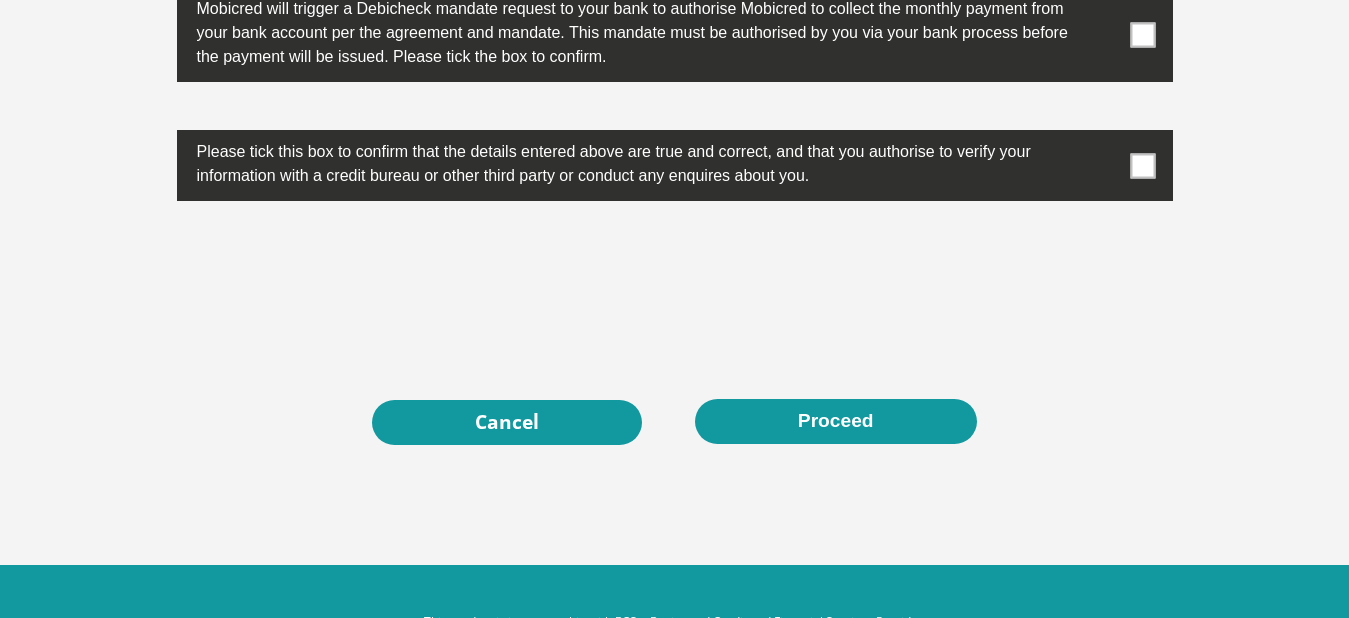 scroll, scrollTop: 6500, scrollLeft: 0, axis: vertical 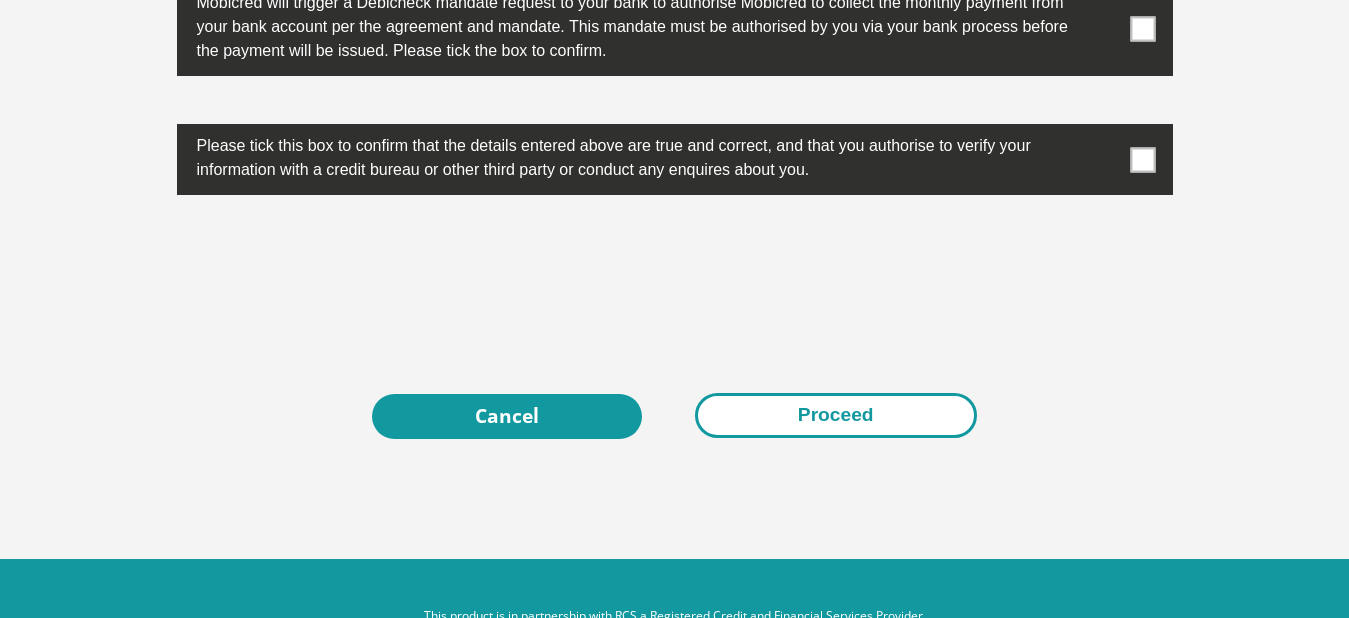 click on "Proceed" at bounding box center (836, 415) 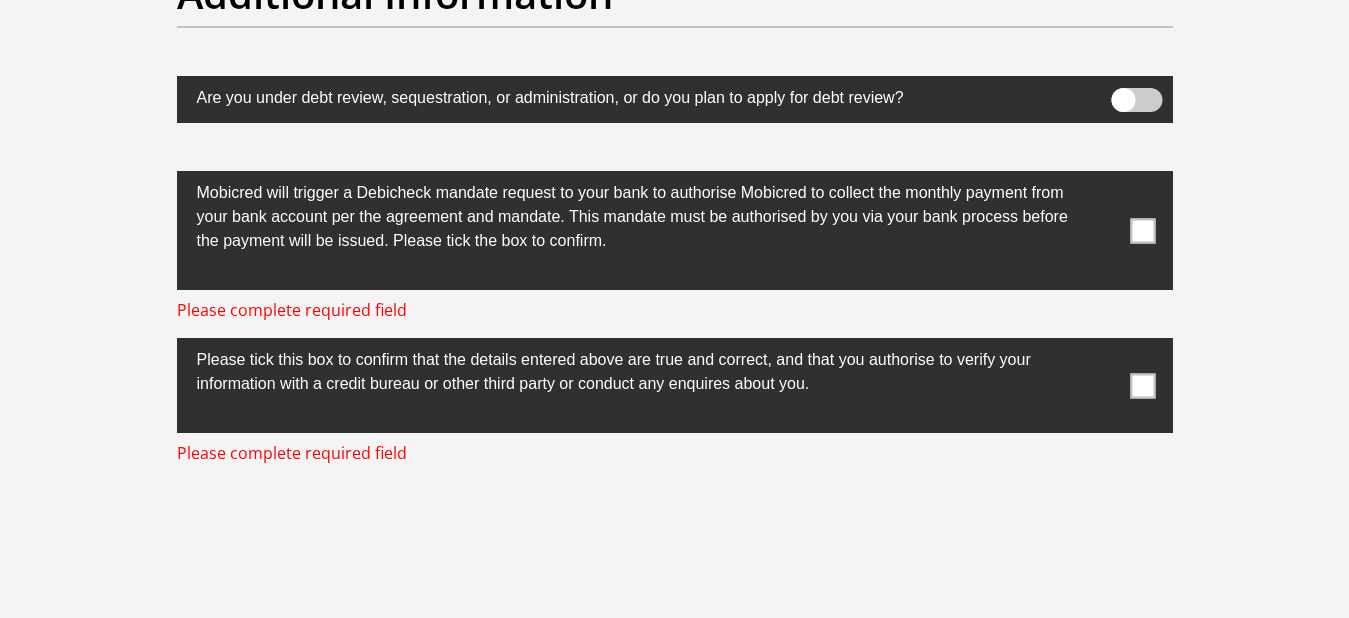 scroll, scrollTop: 6308, scrollLeft: 0, axis: vertical 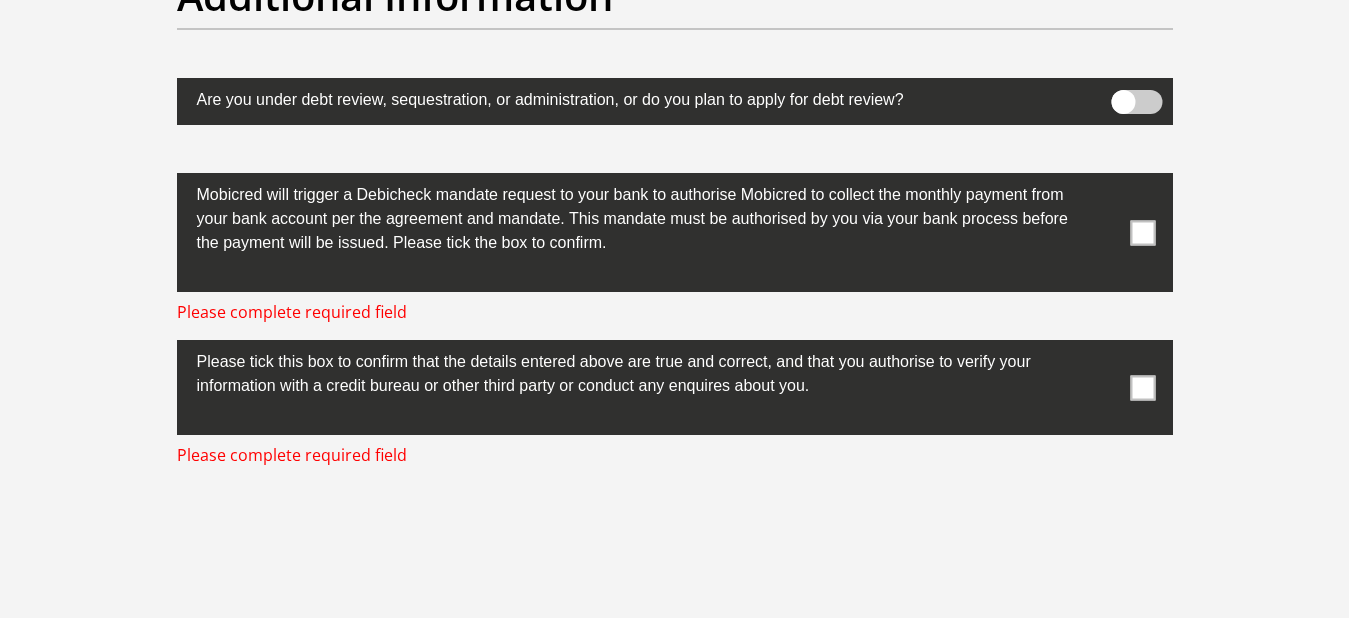 click at bounding box center [1142, 232] 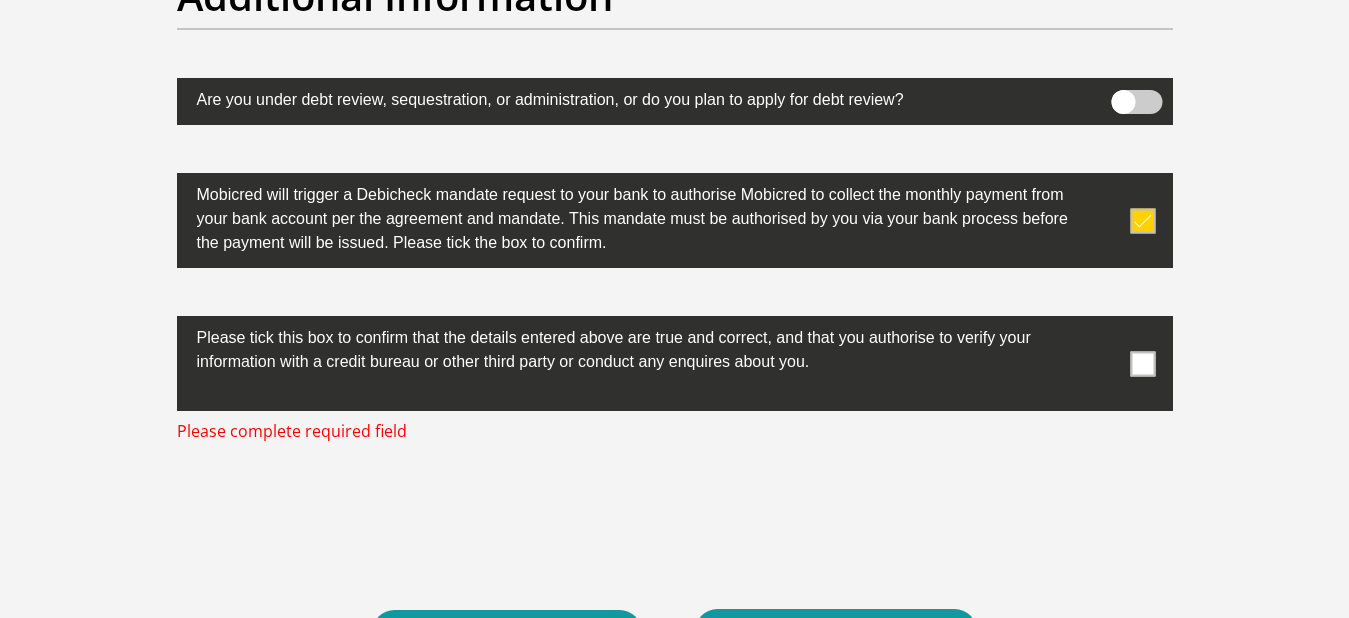 click at bounding box center [1142, 363] 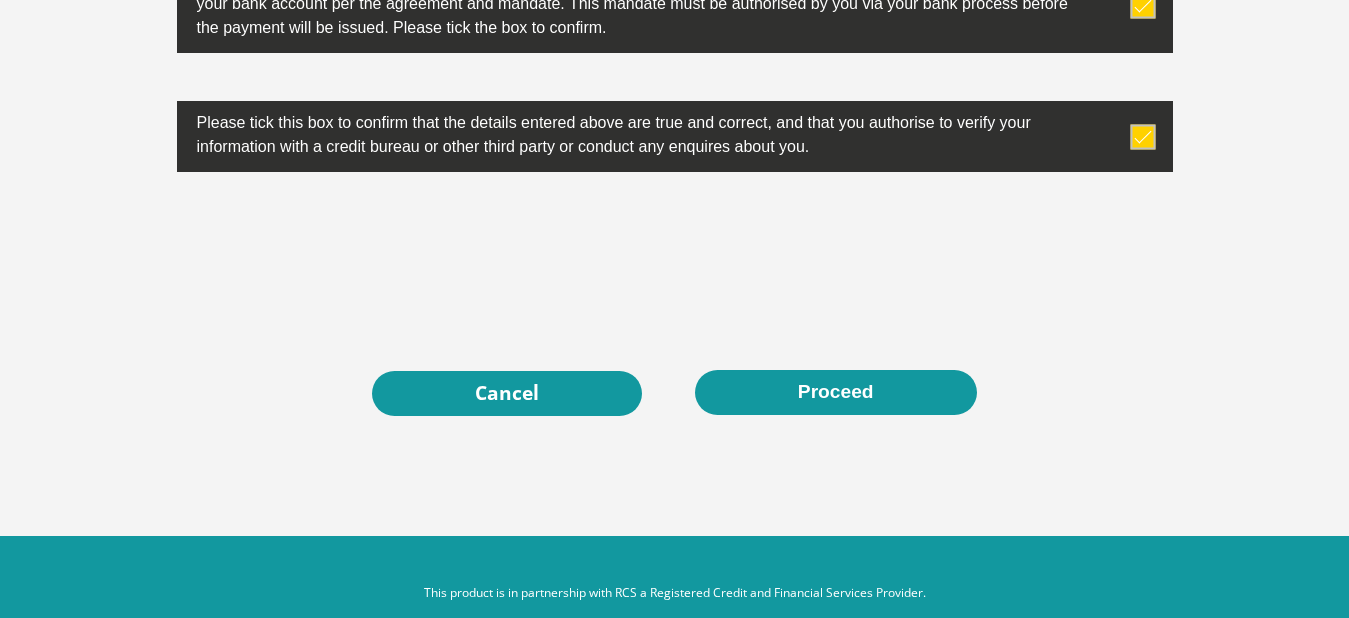 scroll, scrollTop: 6557, scrollLeft: 0, axis: vertical 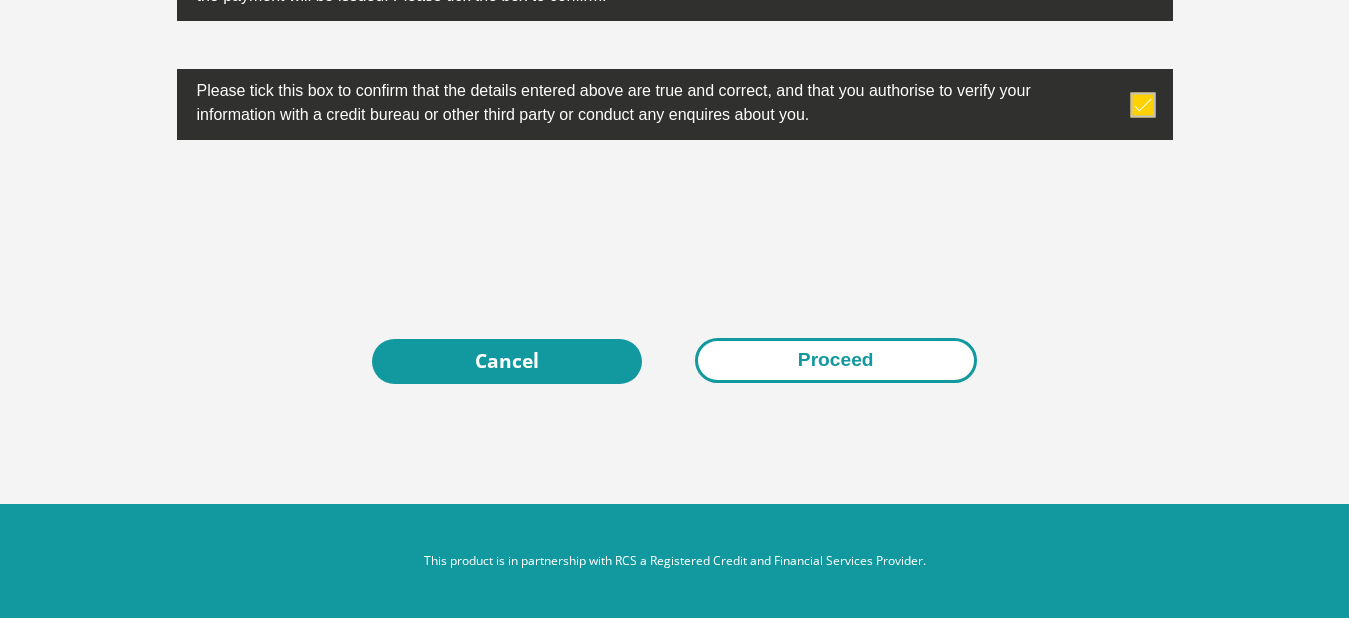 click on "Proceed" at bounding box center [836, 360] 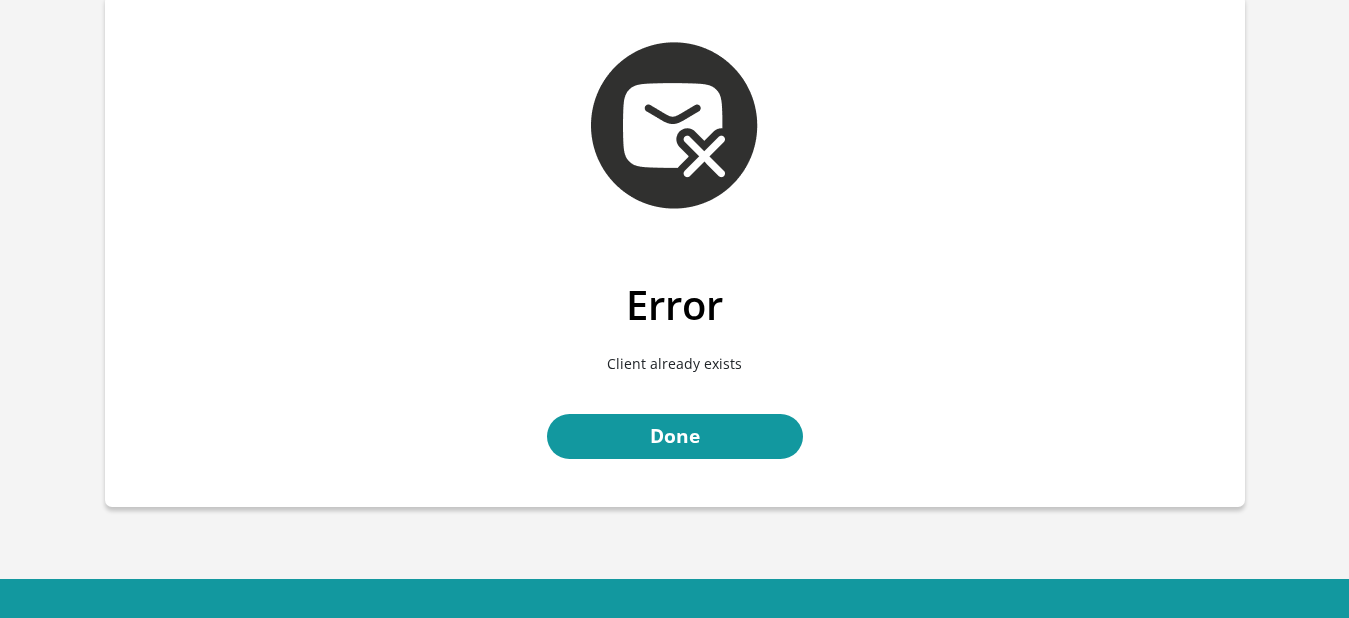 scroll, scrollTop: 153, scrollLeft: 0, axis: vertical 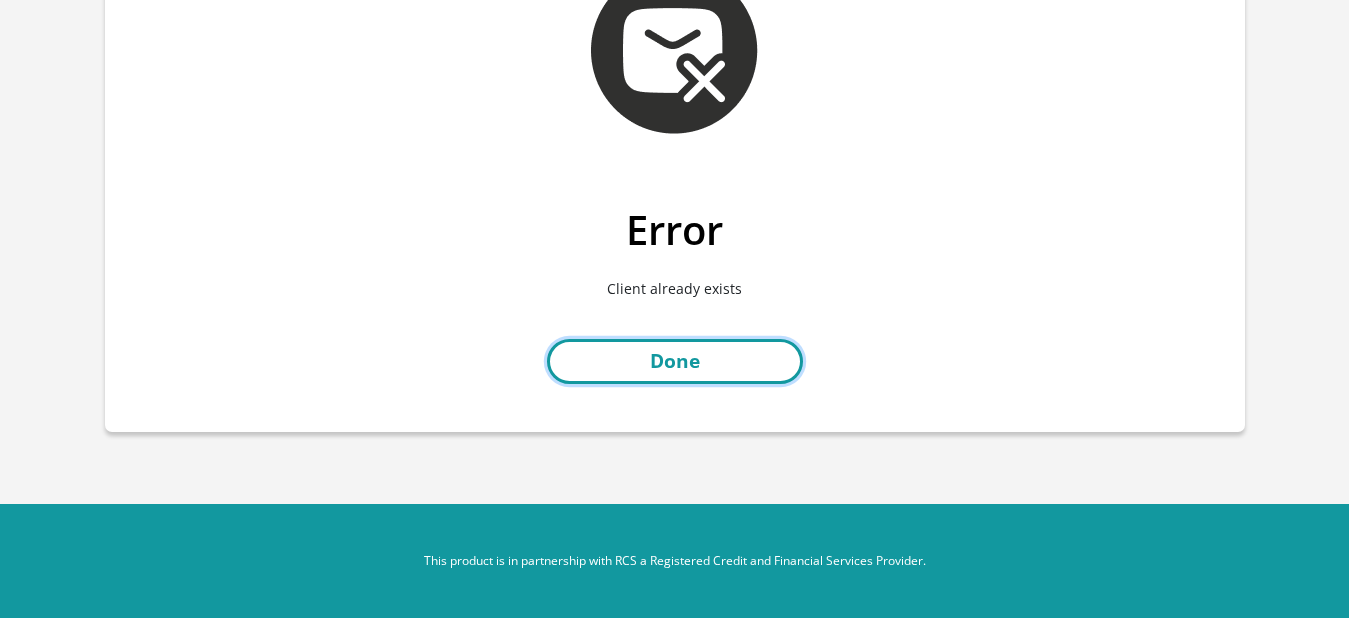 click on "Done" at bounding box center (675, 361) 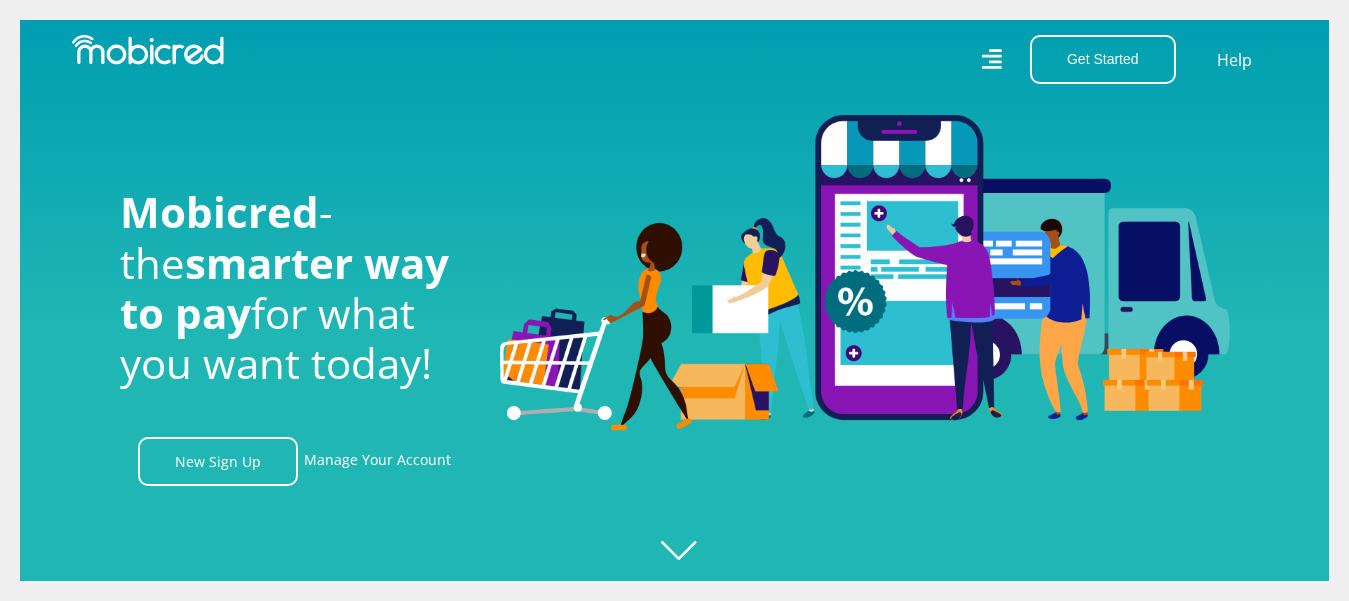 scroll, scrollTop: 0, scrollLeft: 0, axis: both 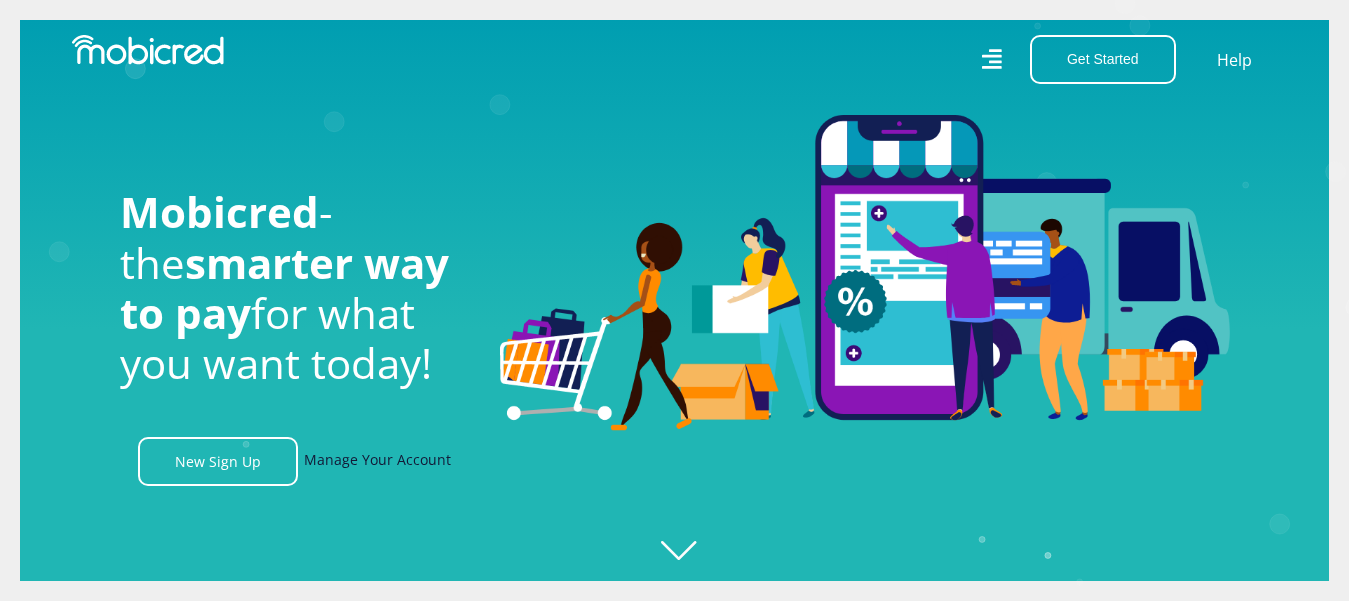 click on "Manage Your Account" at bounding box center [377, 461] 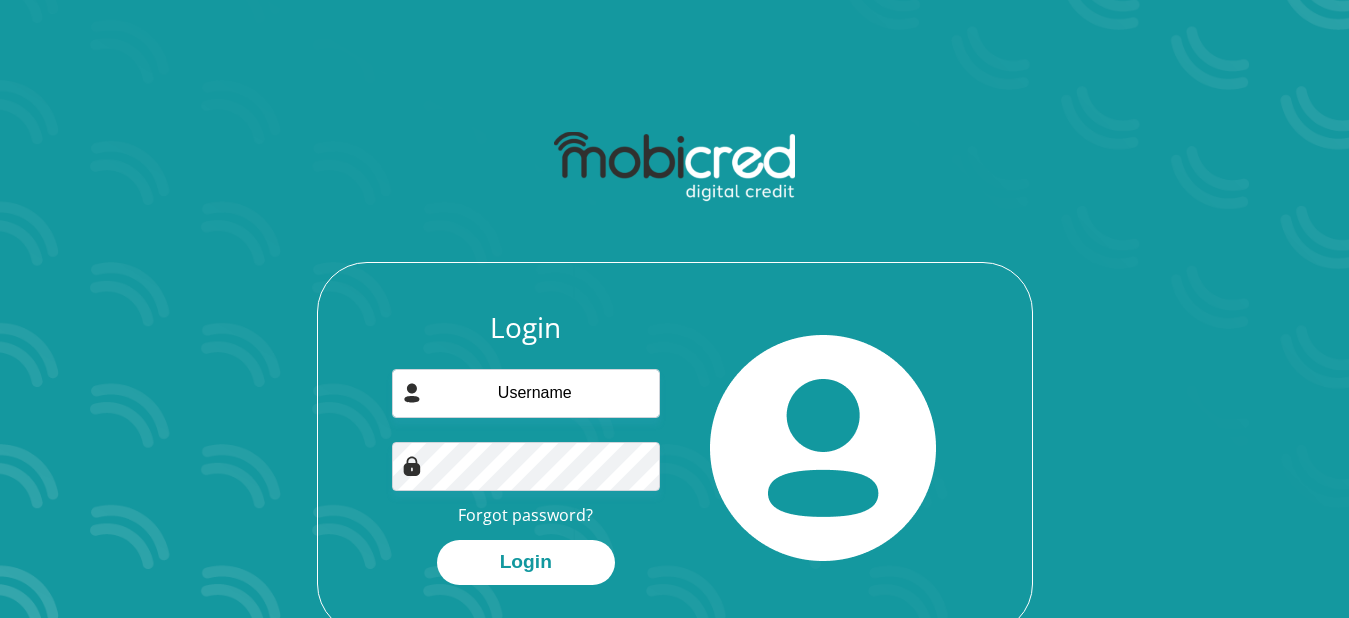 scroll, scrollTop: 0, scrollLeft: 0, axis: both 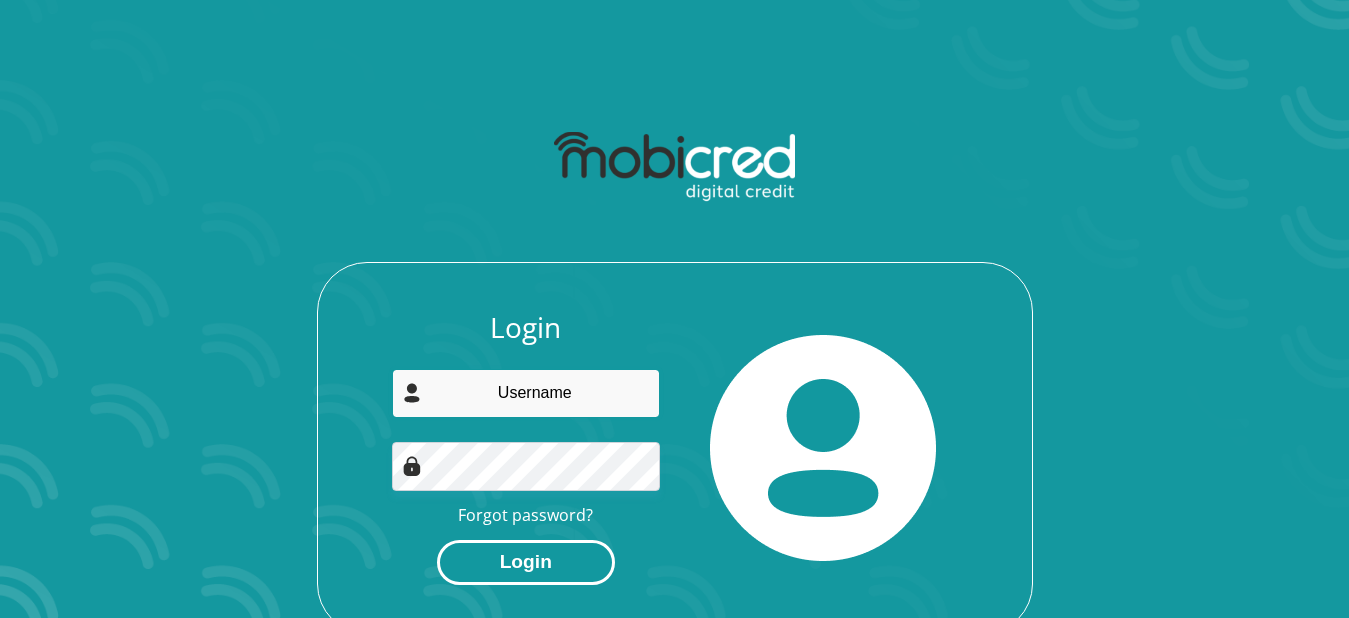 type on "johanoosthuizen86@gmail.com" 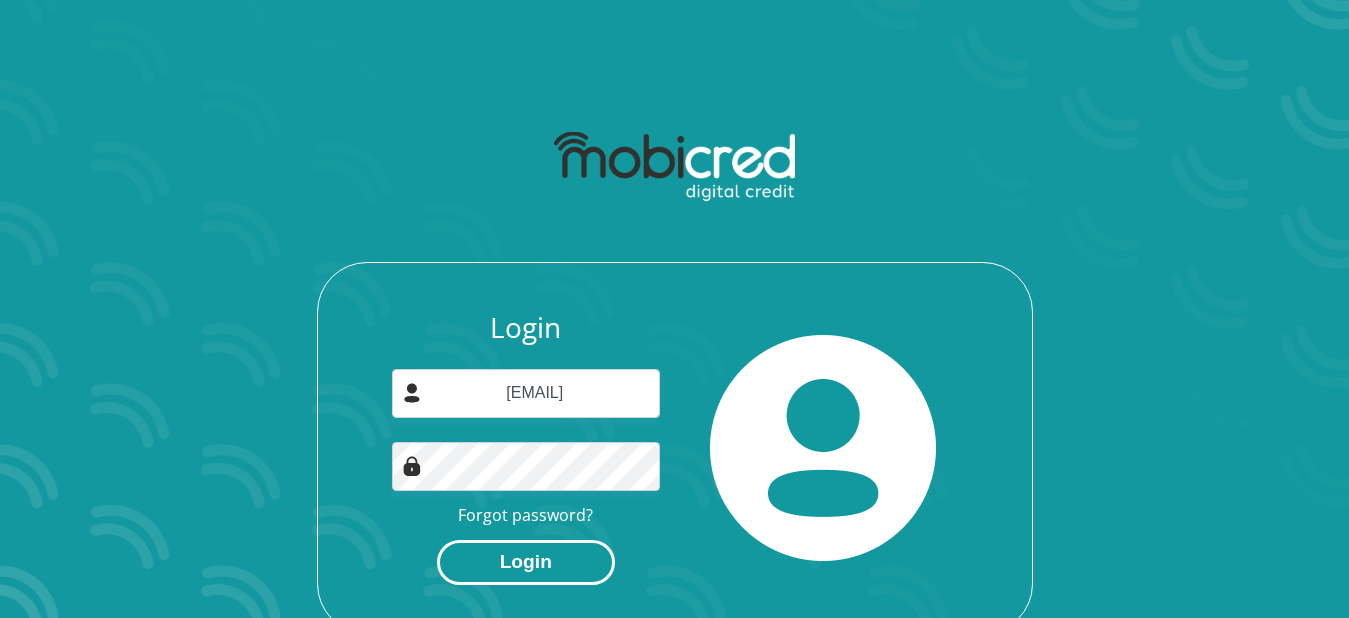 click on "Login" at bounding box center [526, 562] 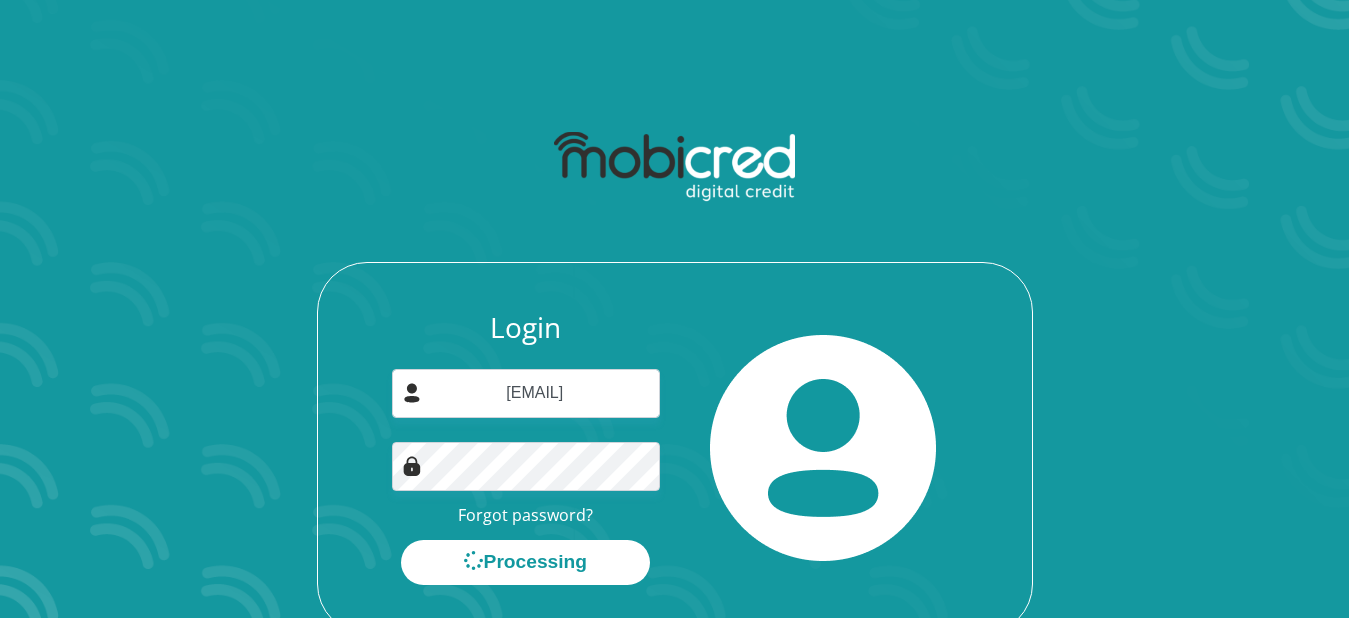 scroll, scrollTop: 0, scrollLeft: 0, axis: both 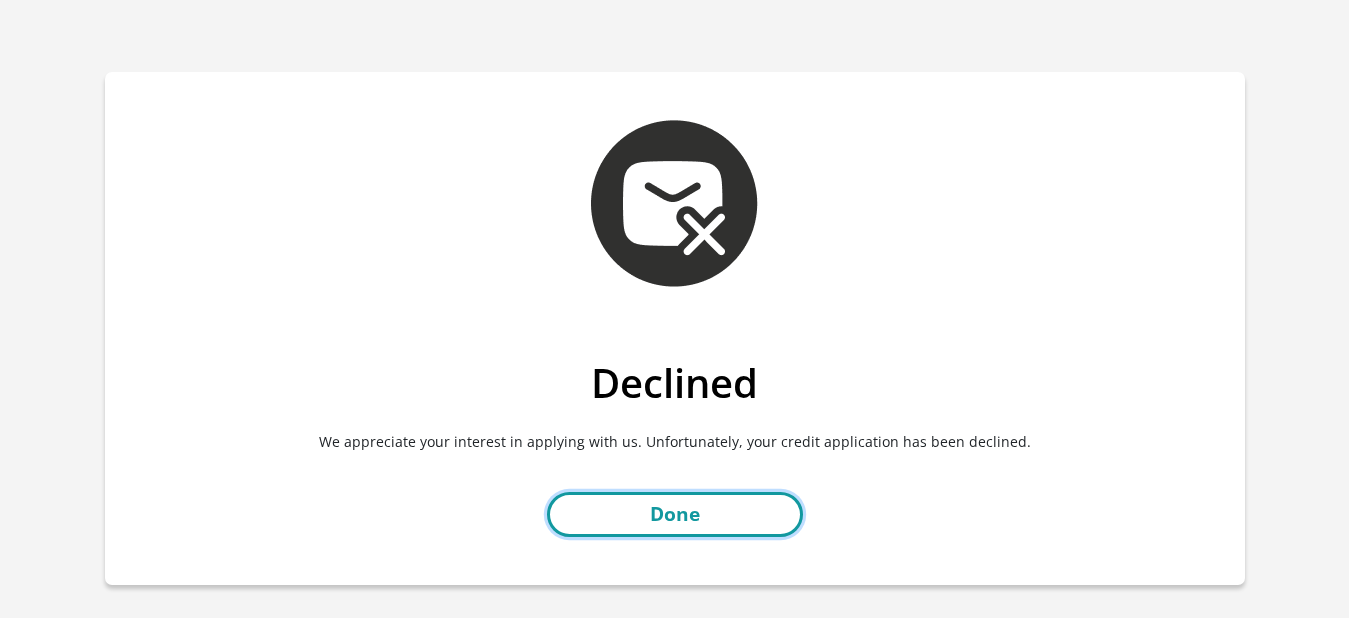 click on "Done" at bounding box center (675, 514) 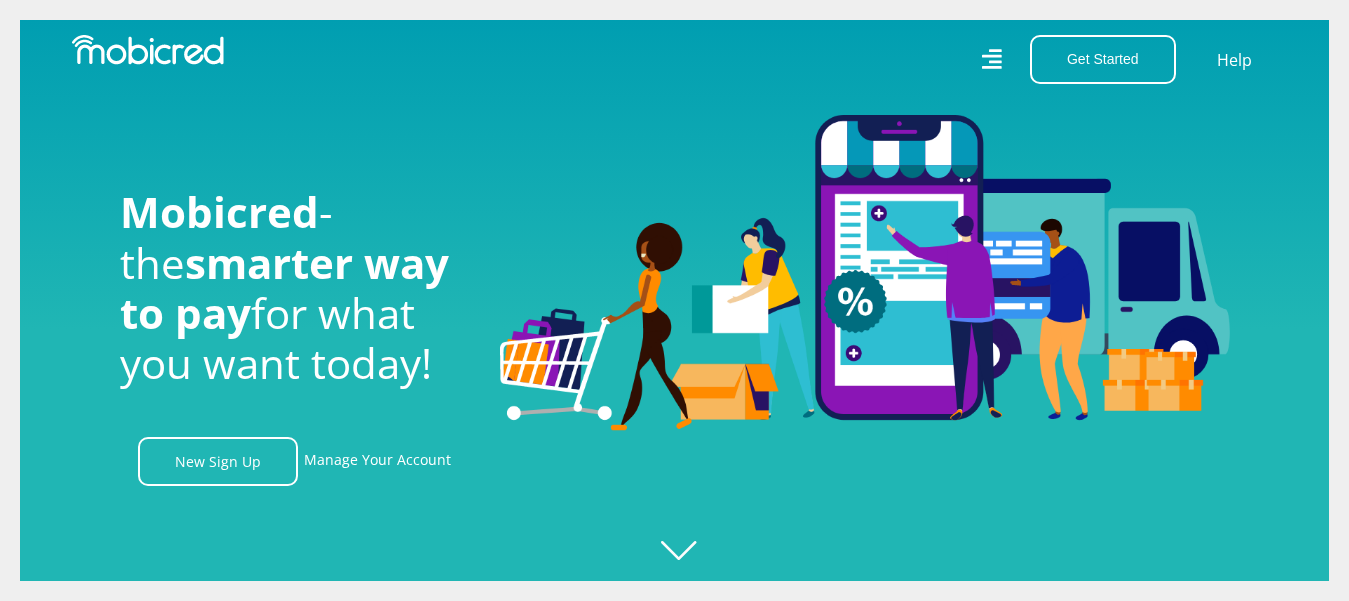 scroll, scrollTop: 0, scrollLeft: 0, axis: both 